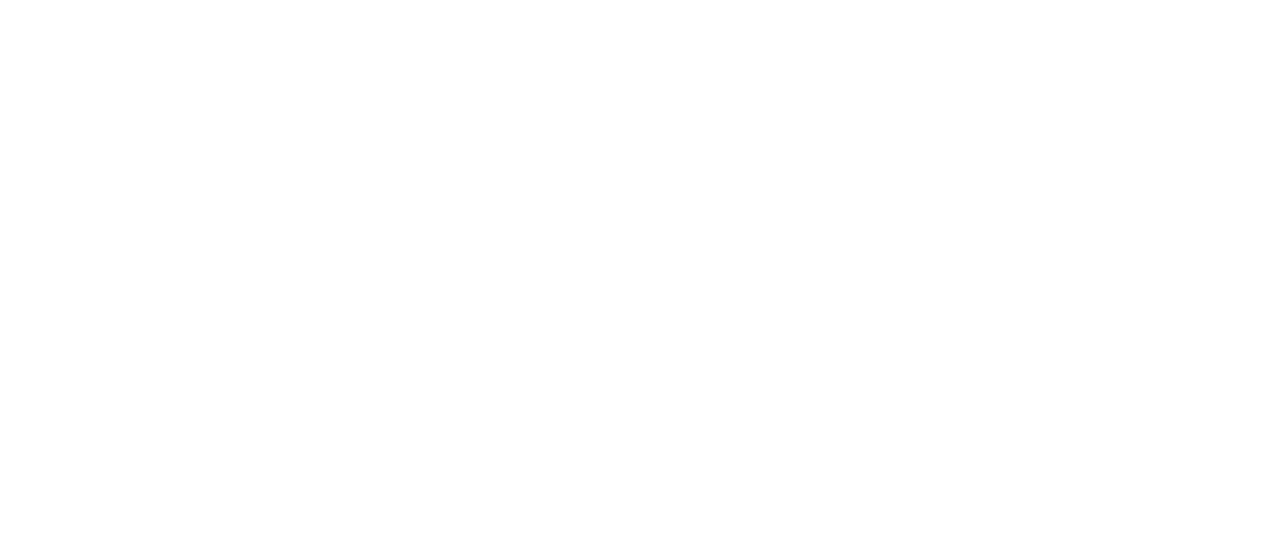 scroll, scrollTop: 0, scrollLeft: 0, axis: both 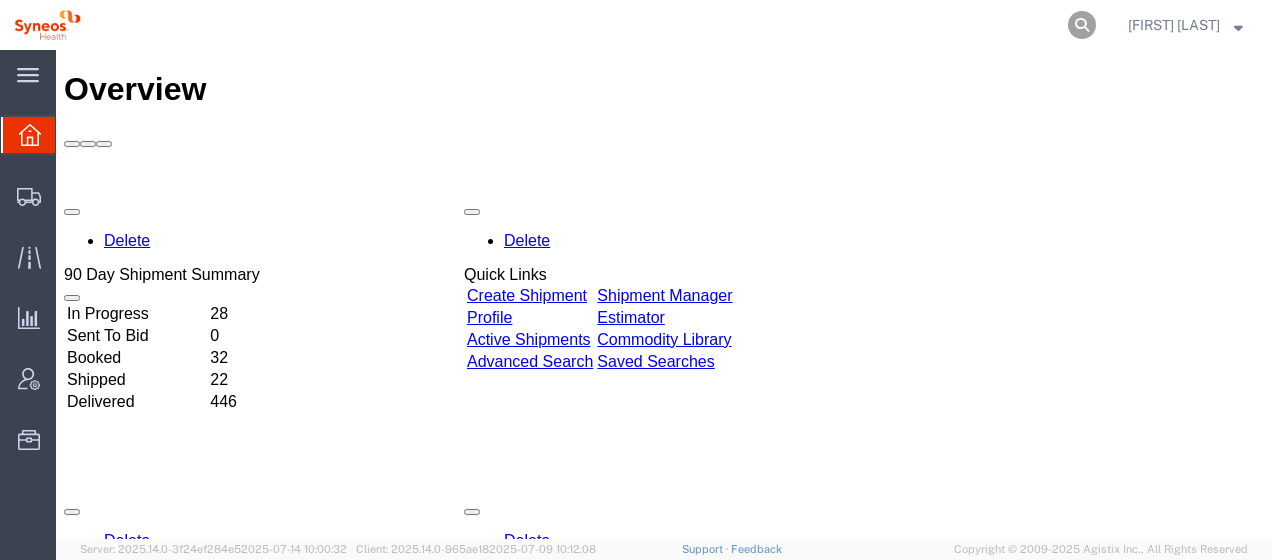click 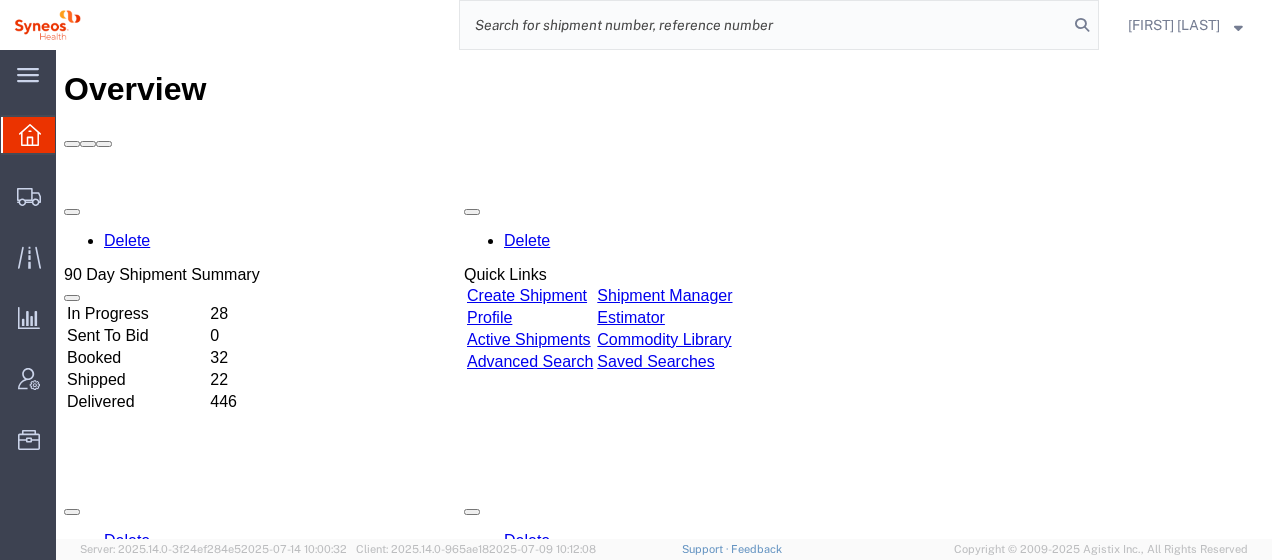 type on "4" 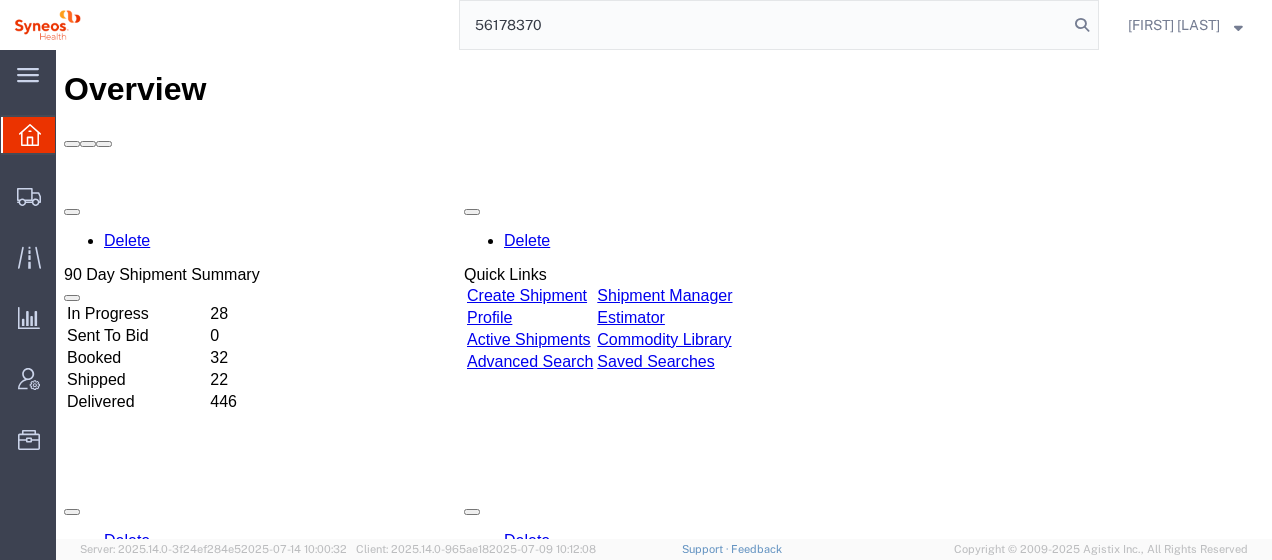 type on "56178370" 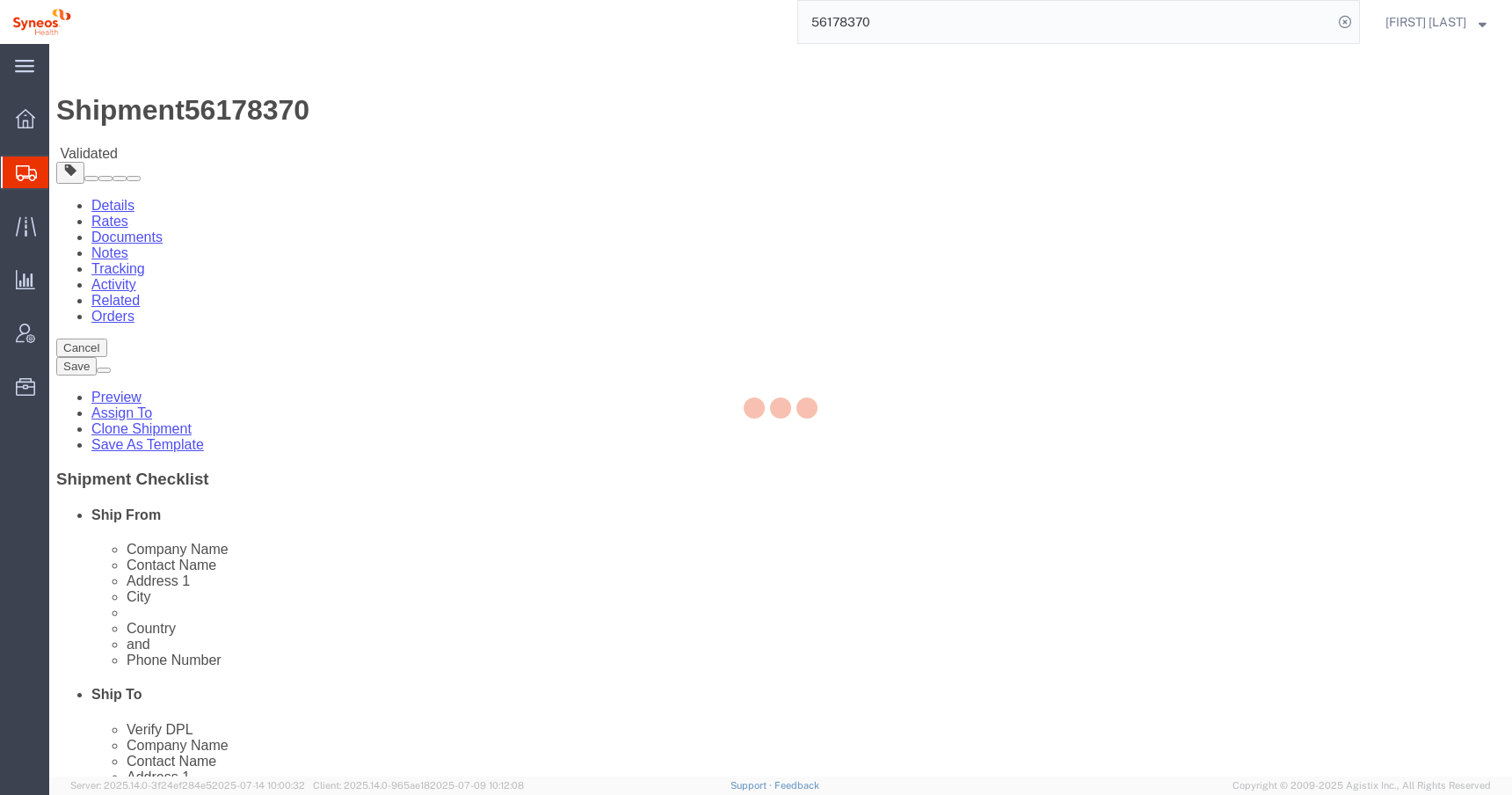 select on "48944" 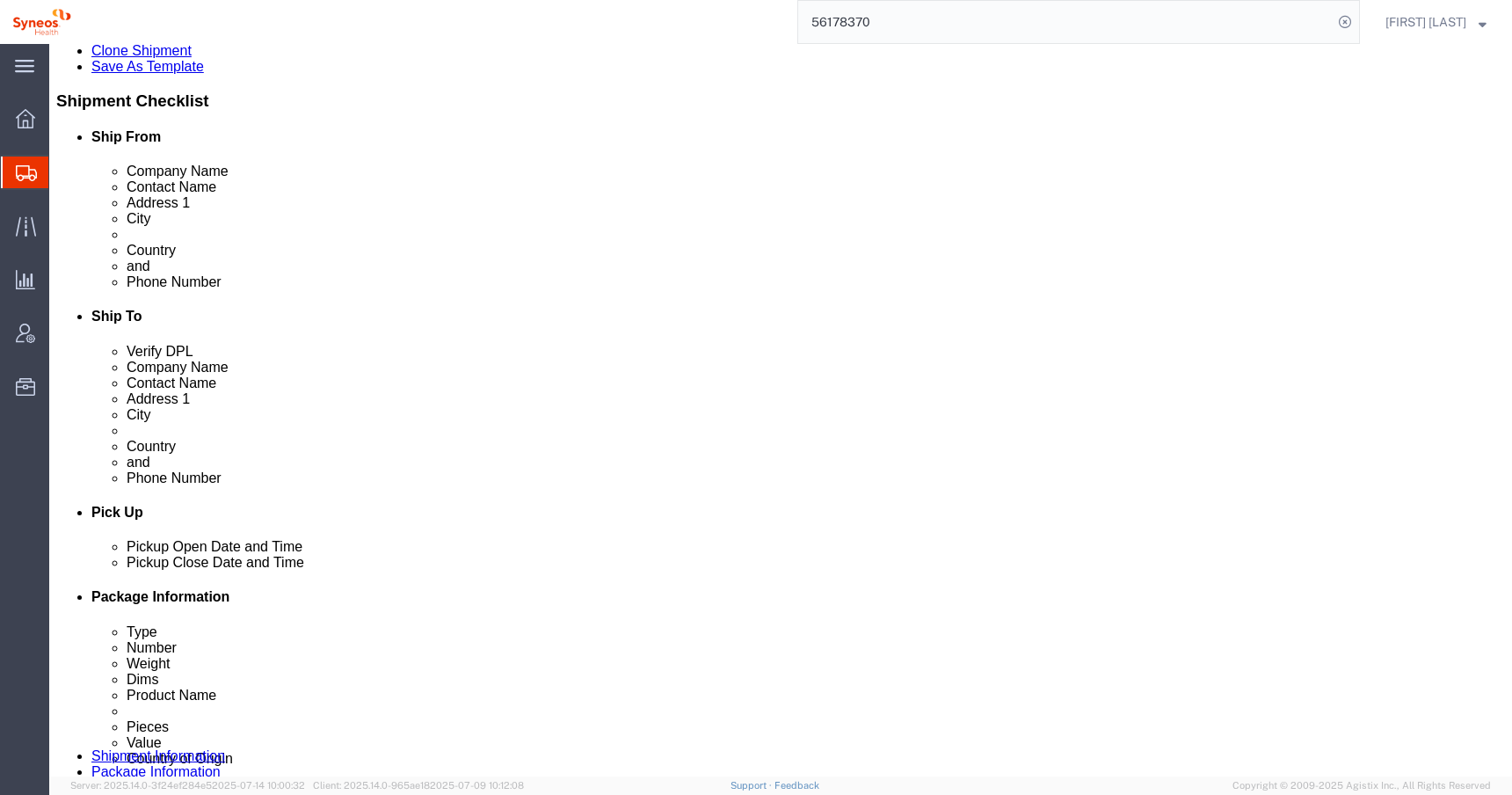scroll, scrollTop: 440, scrollLeft: 0, axis: vertical 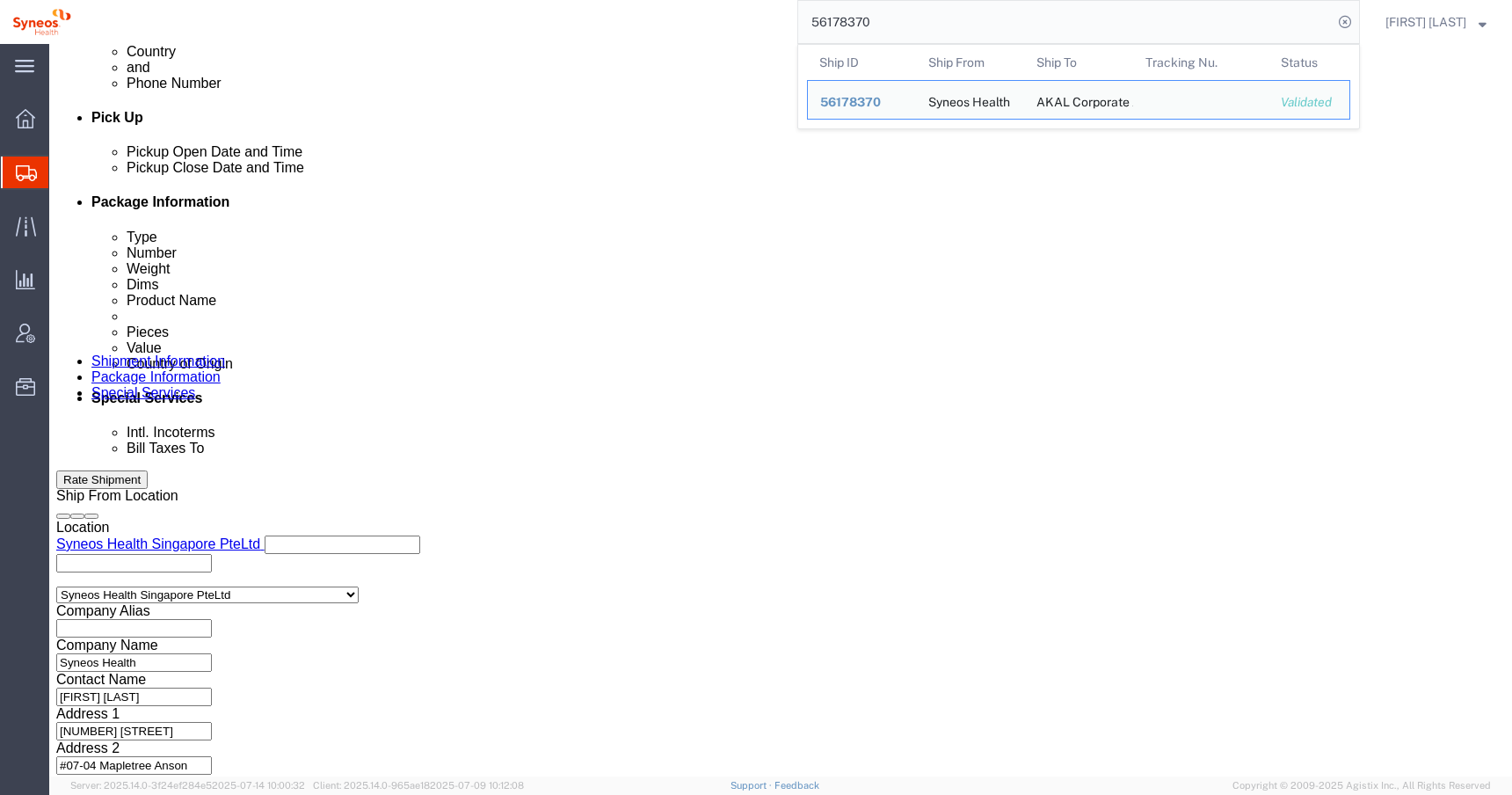 click on "Rate Shipment" 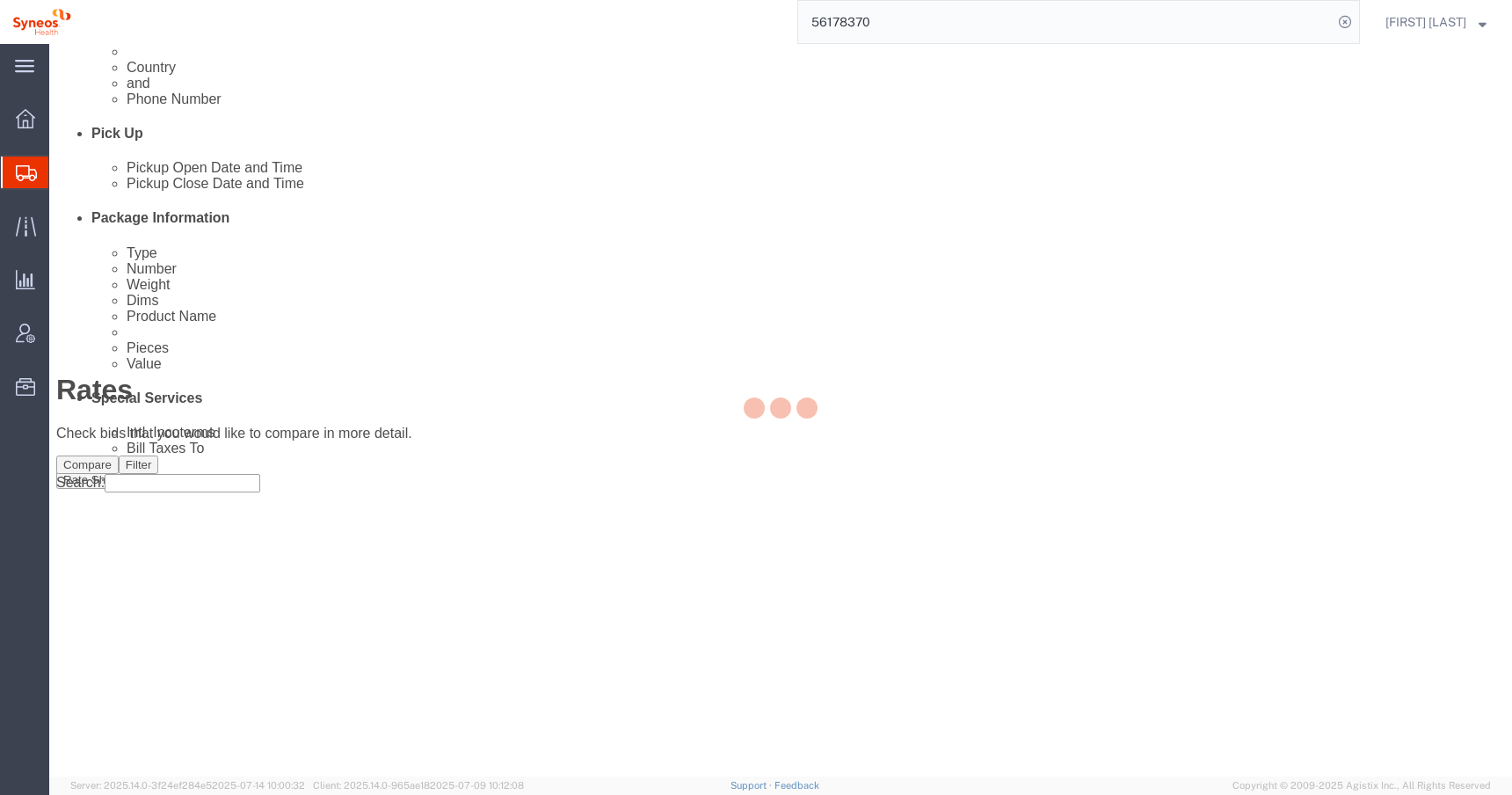 scroll, scrollTop: 0, scrollLeft: 0, axis: both 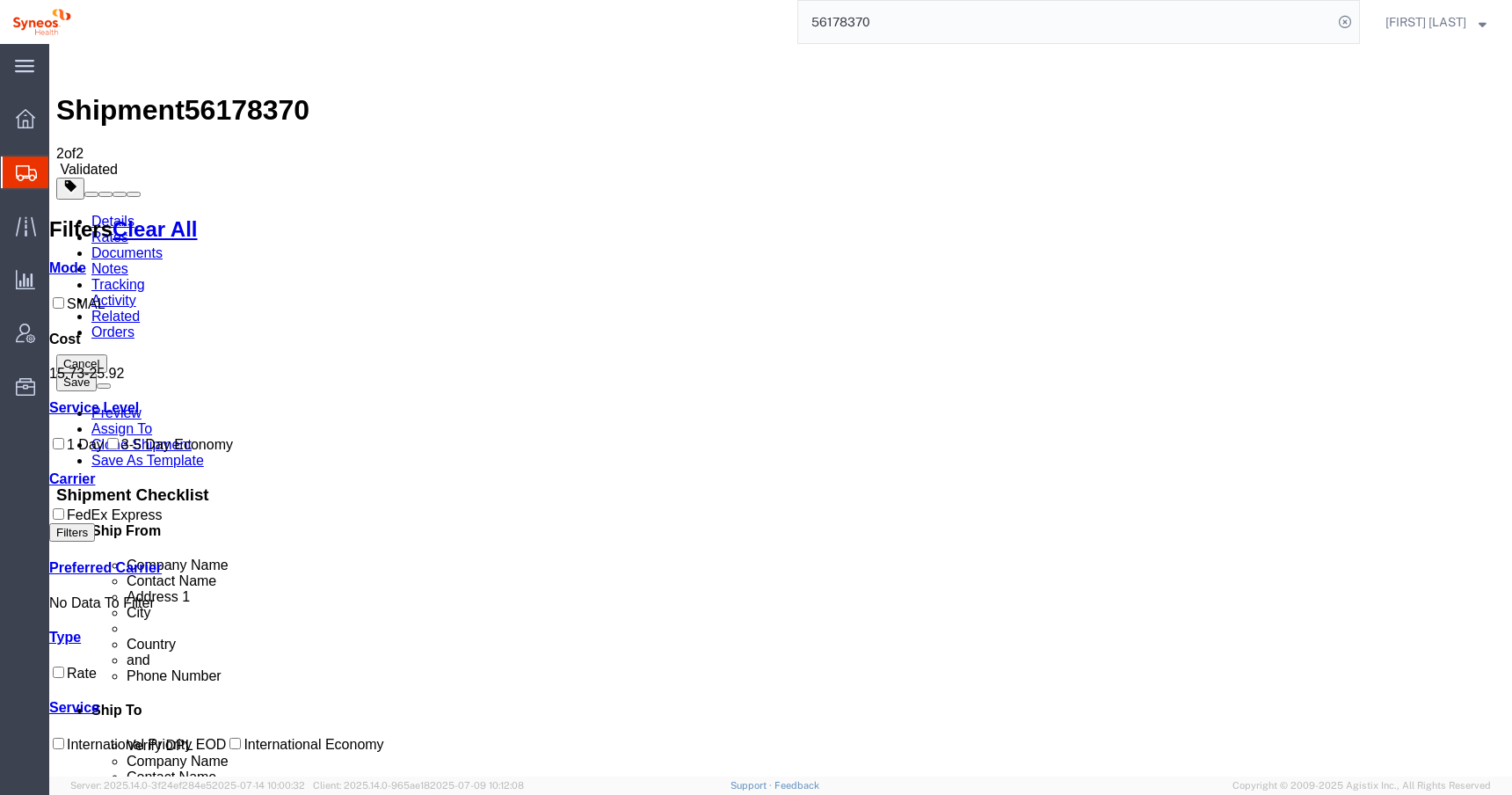 drag, startPoint x: 76, startPoint y: 65, endPoint x: 88, endPoint y: 75, distance: 15.620499 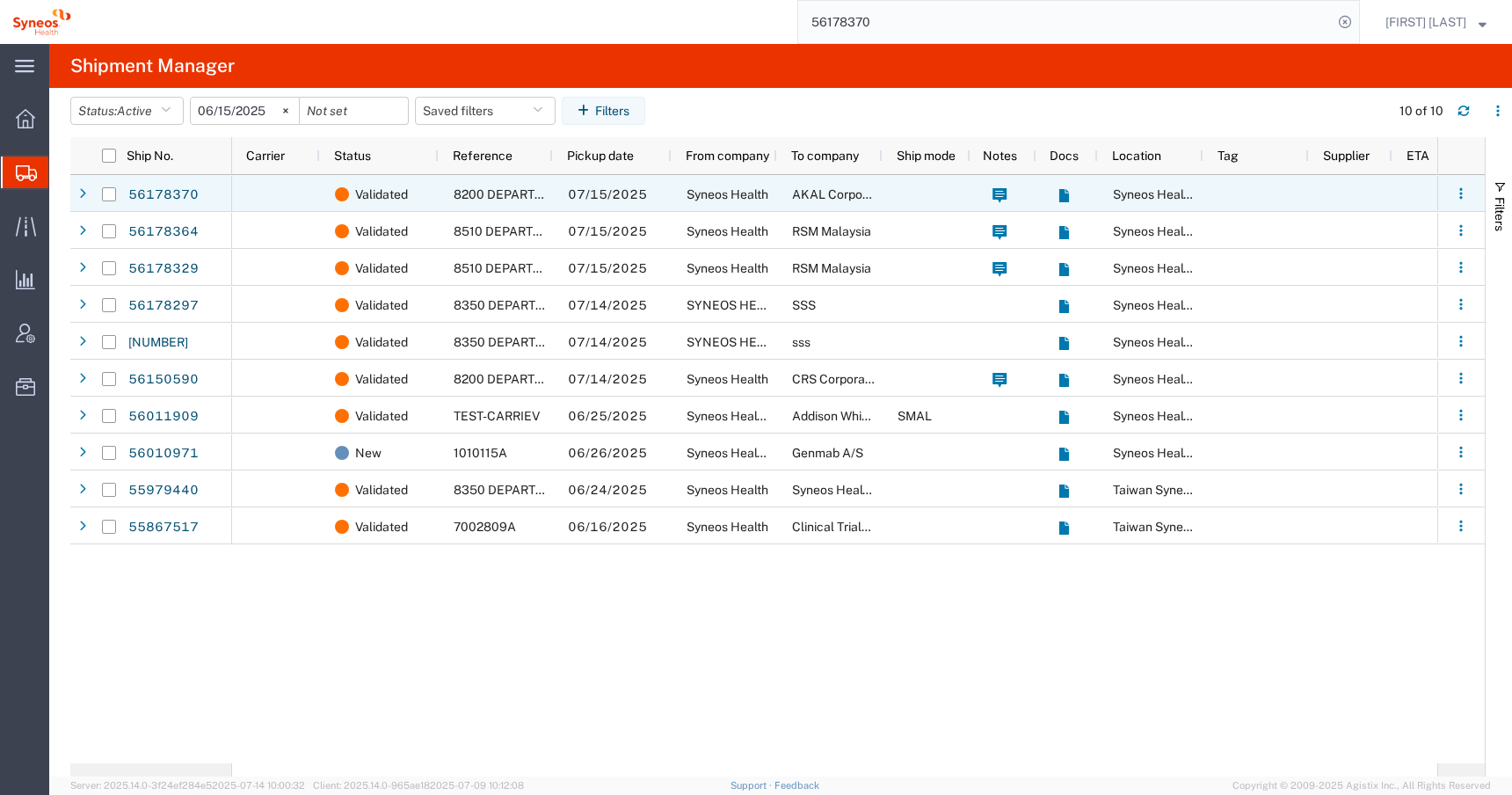 click on "8200 DEPARTMENTAL EXPENSE" 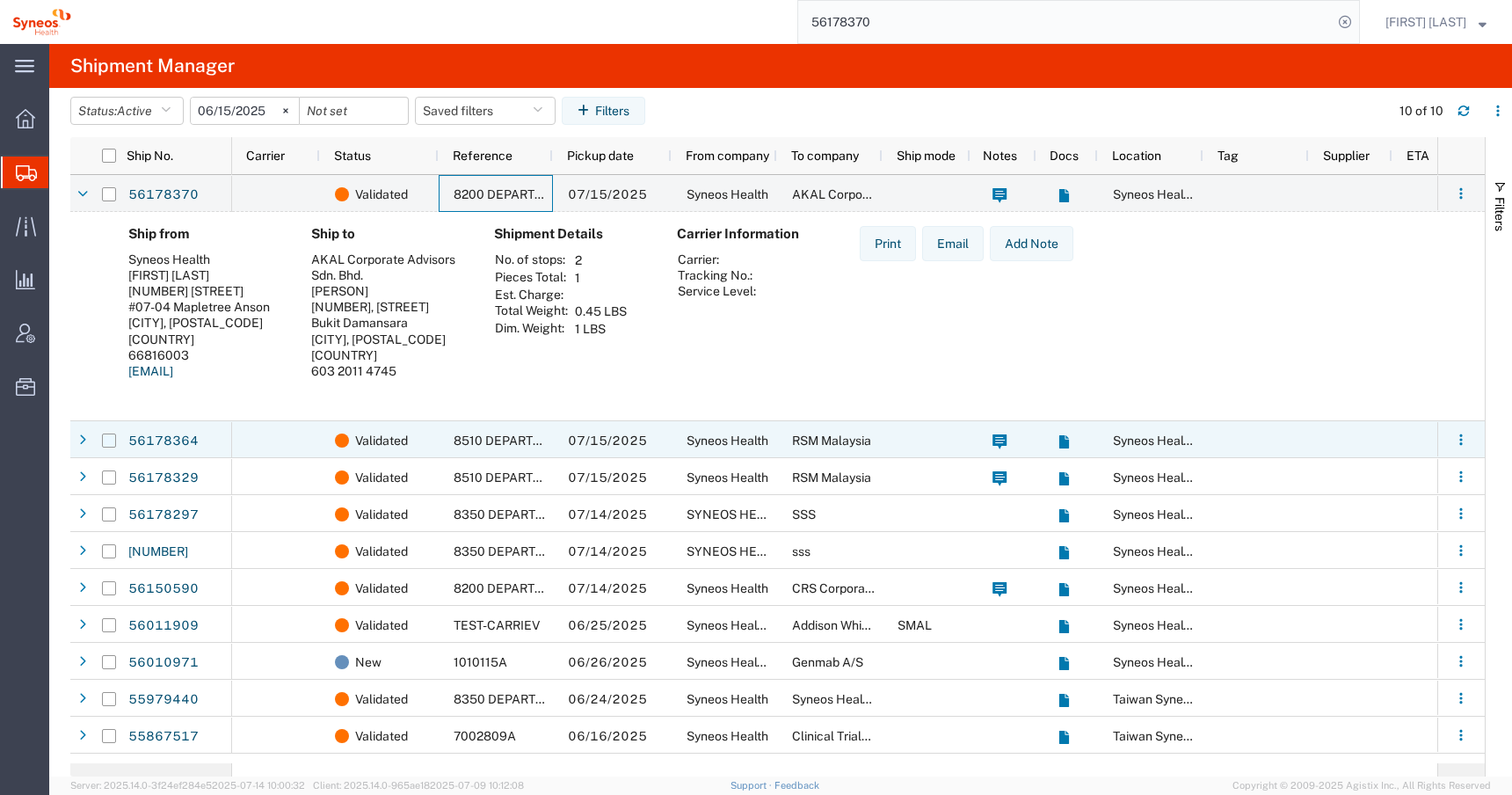 click at bounding box center (109, 441) 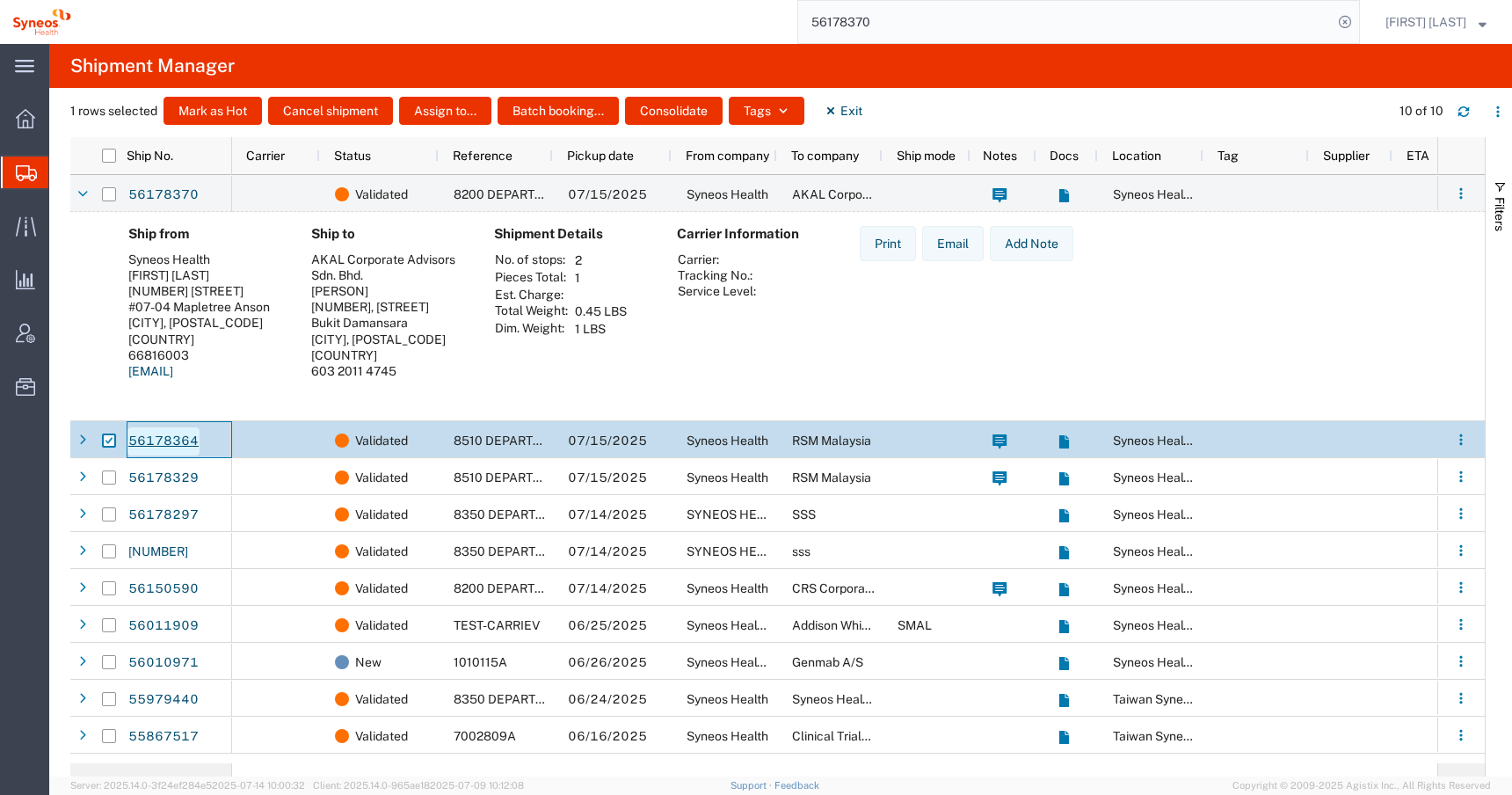 click on "56178364" 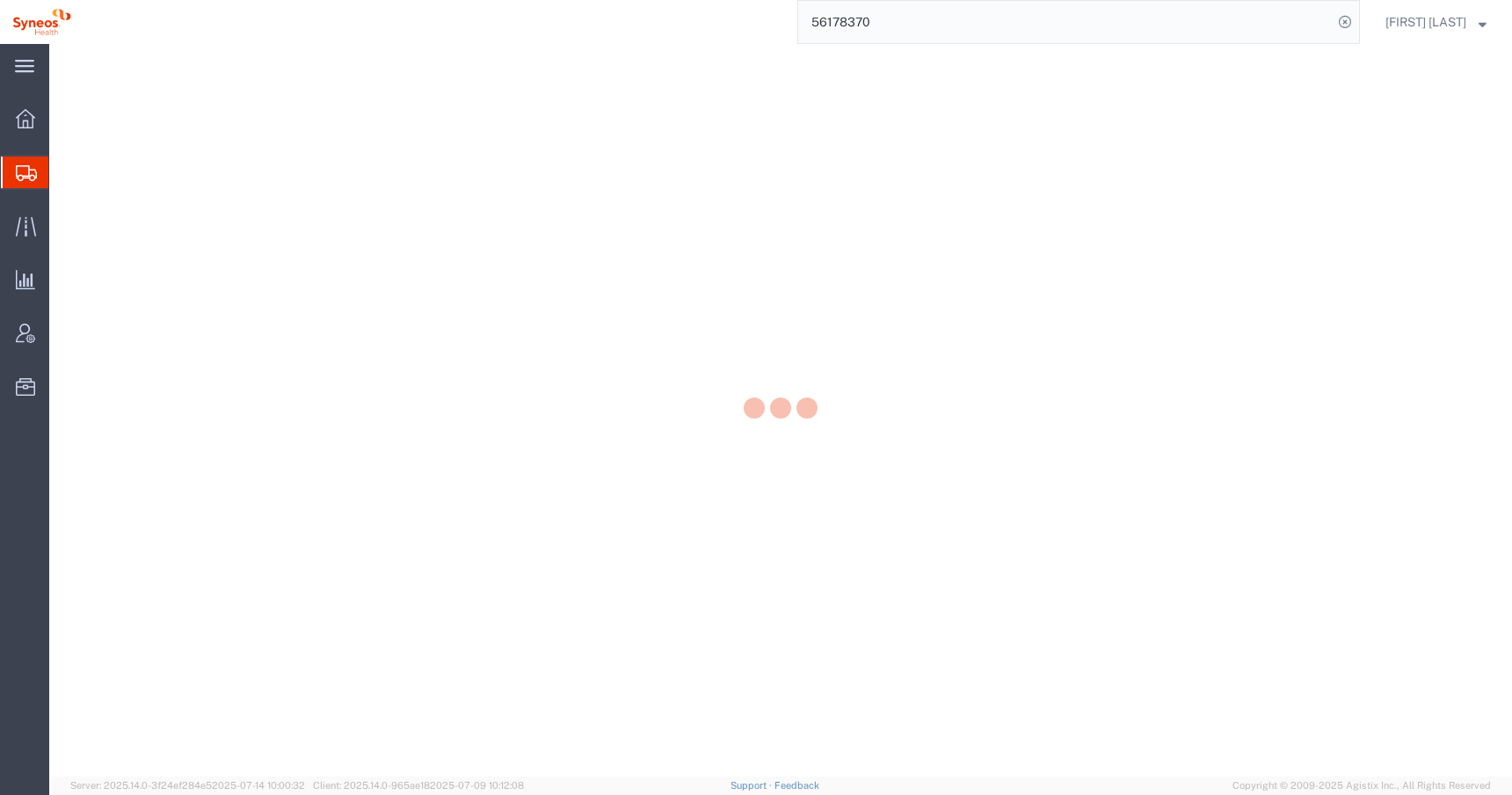 scroll, scrollTop: 0, scrollLeft: 0, axis: both 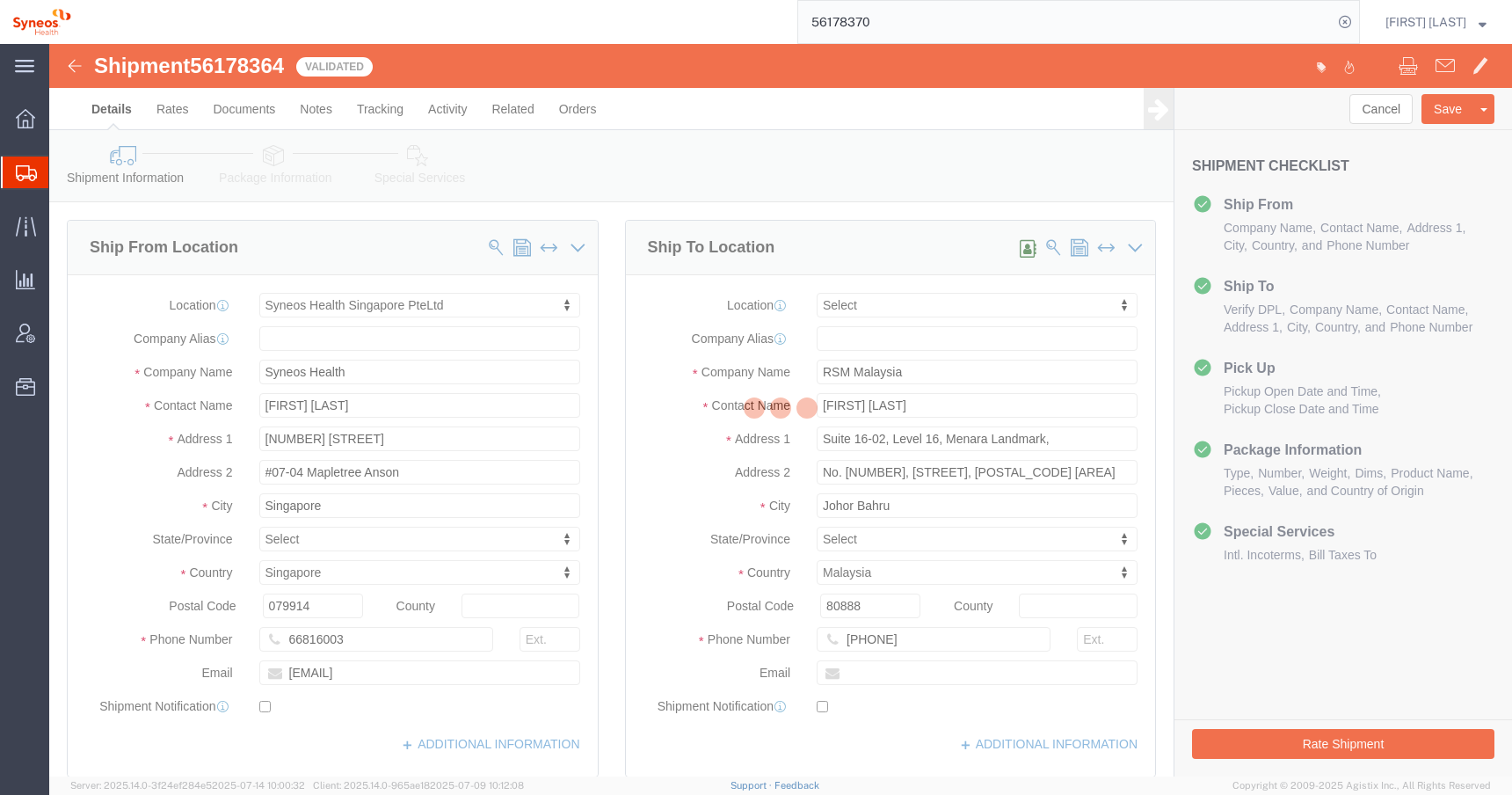 select on "48944" 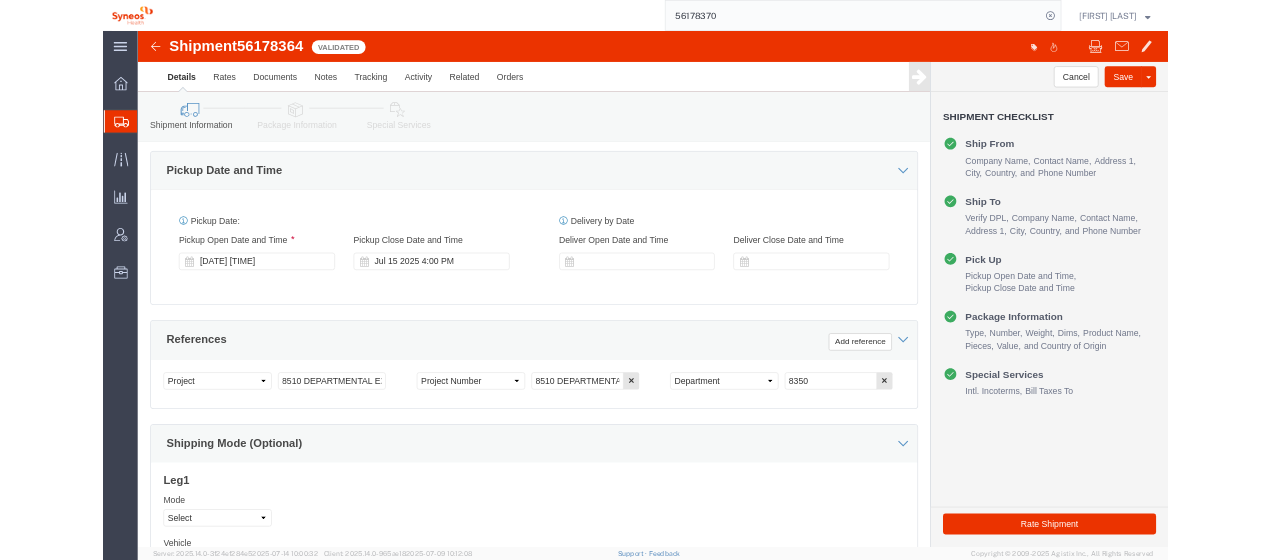 scroll, scrollTop: 700, scrollLeft: 0, axis: vertical 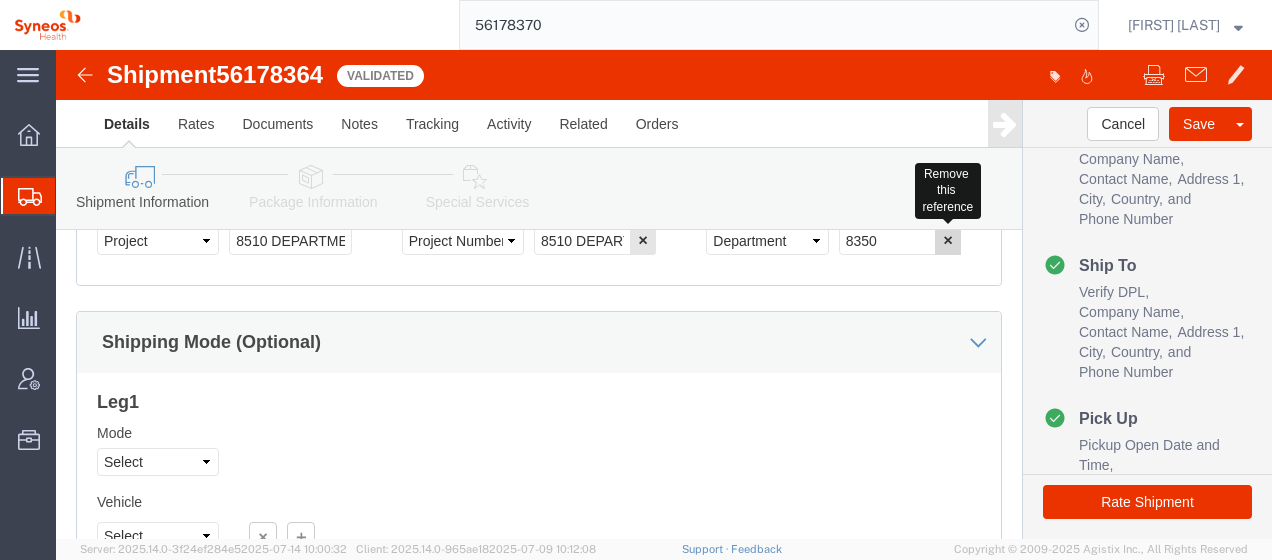click 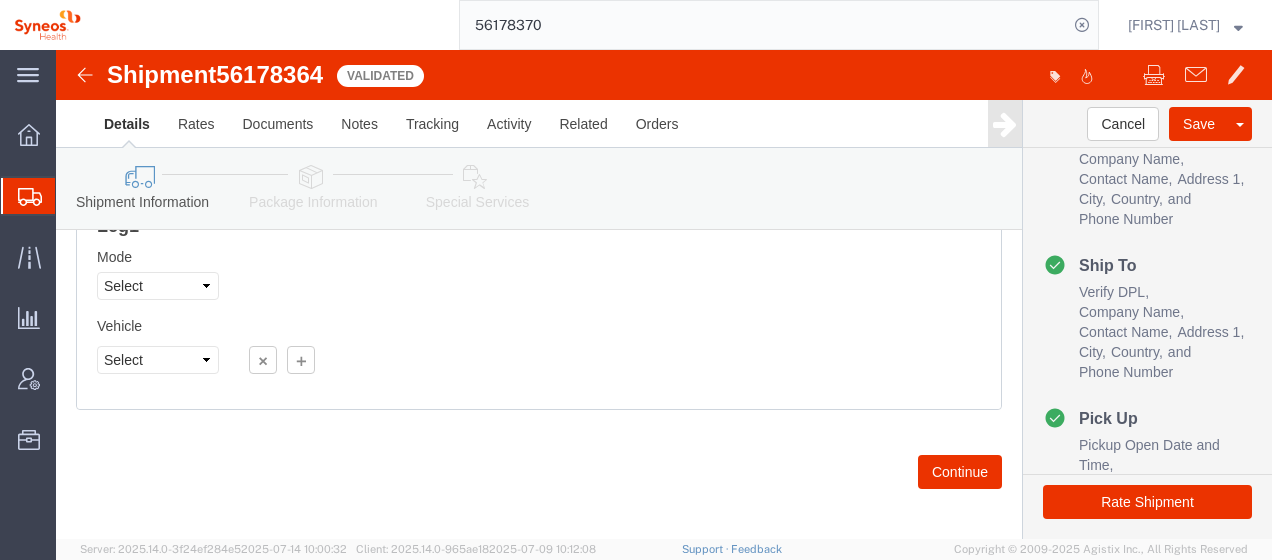 scroll, scrollTop: 1400, scrollLeft: 0, axis: vertical 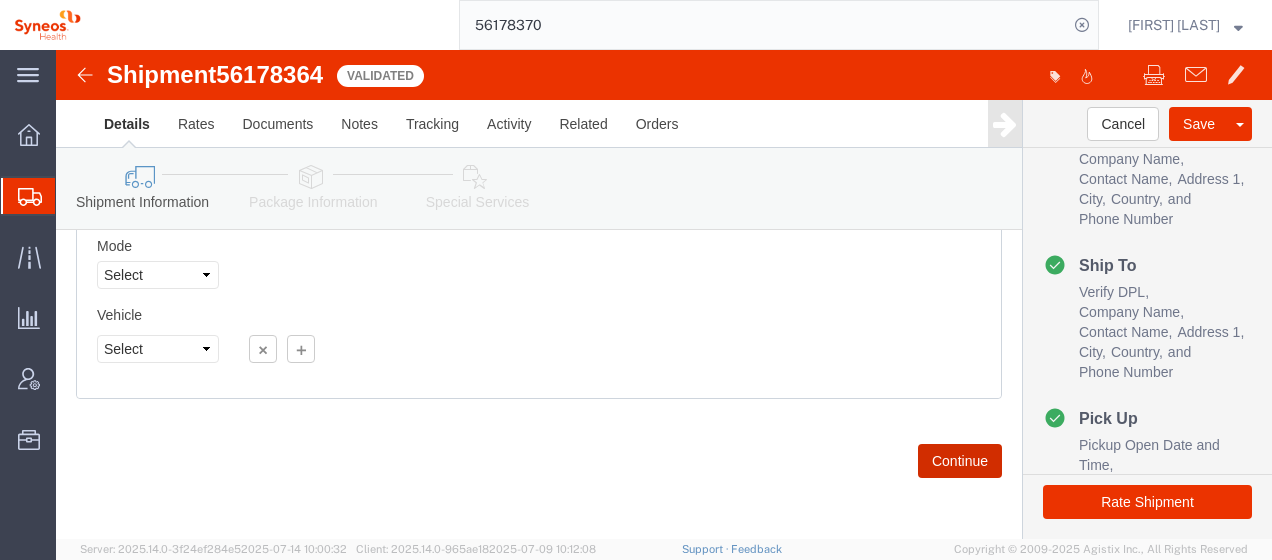 click on "Continue" 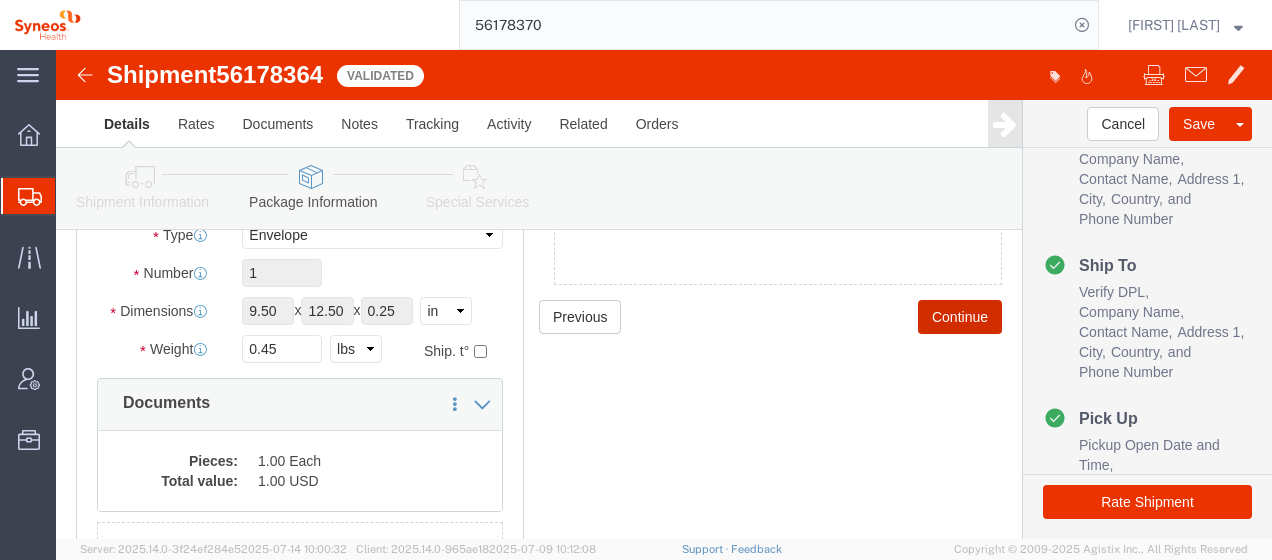 scroll, scrollTop: 146, scrollLeft: 0, axis: vertical 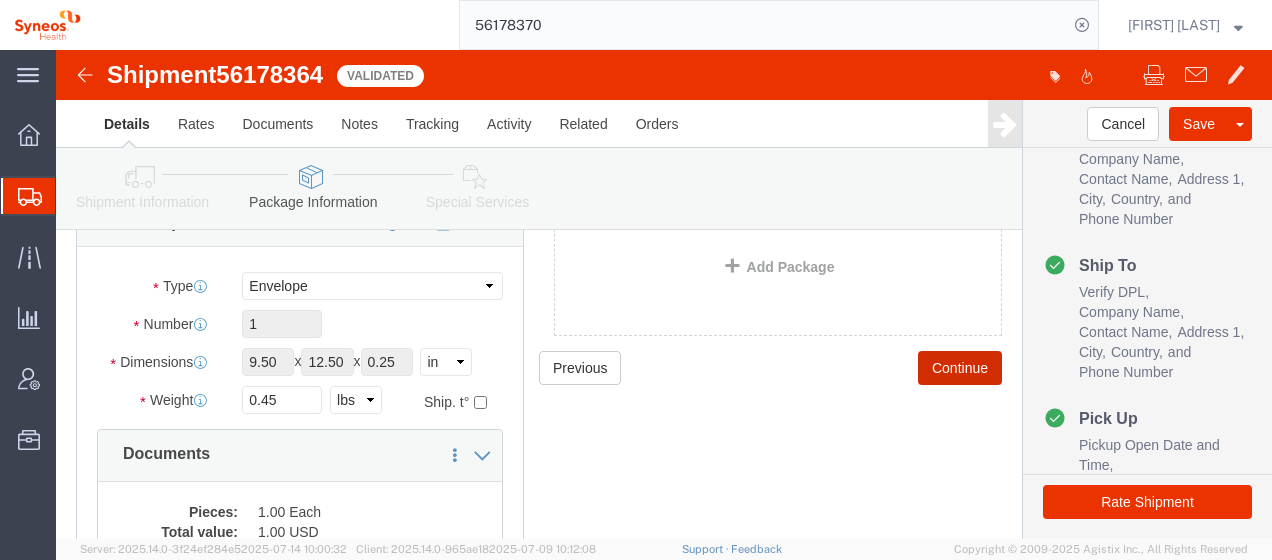 click on "Continue" 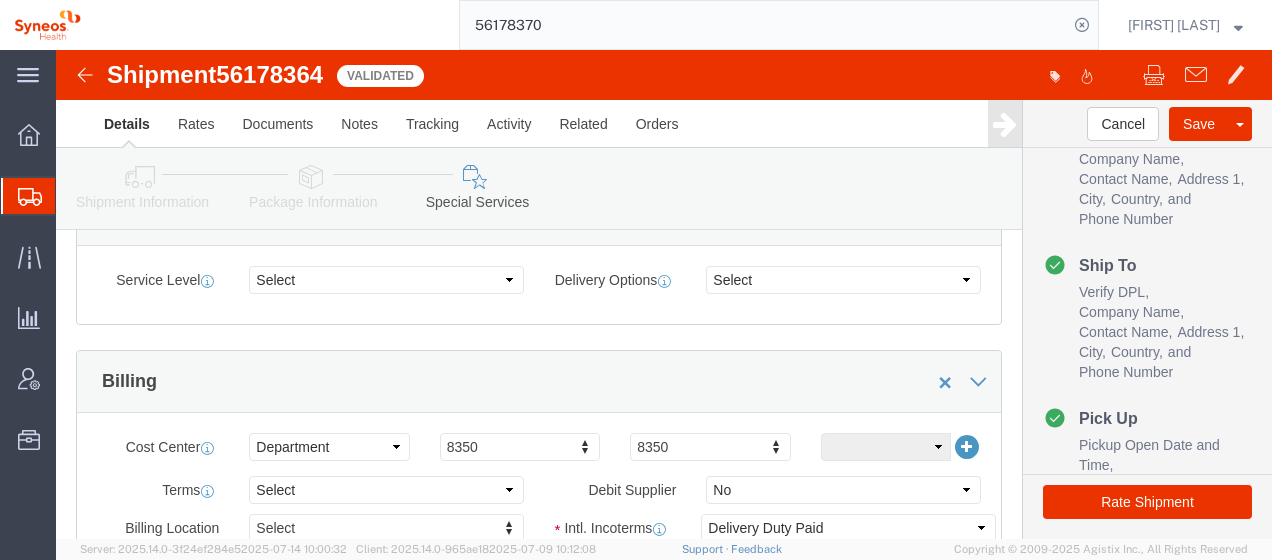 scroll, scrollTop: 900, scrollLeft: 0, axis: vertical 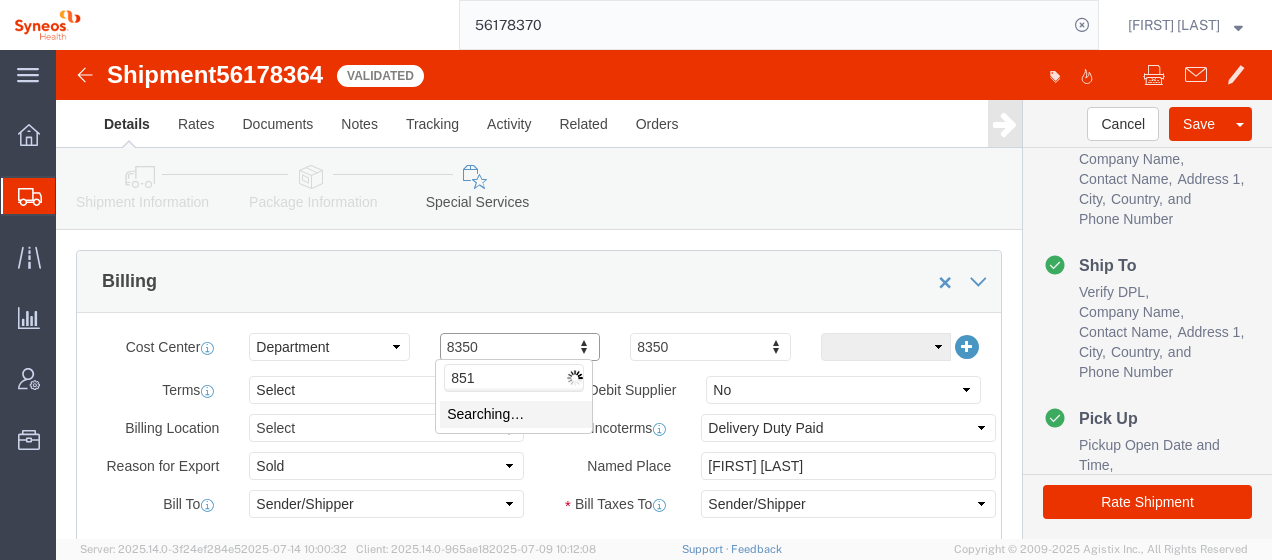 type on "8510" 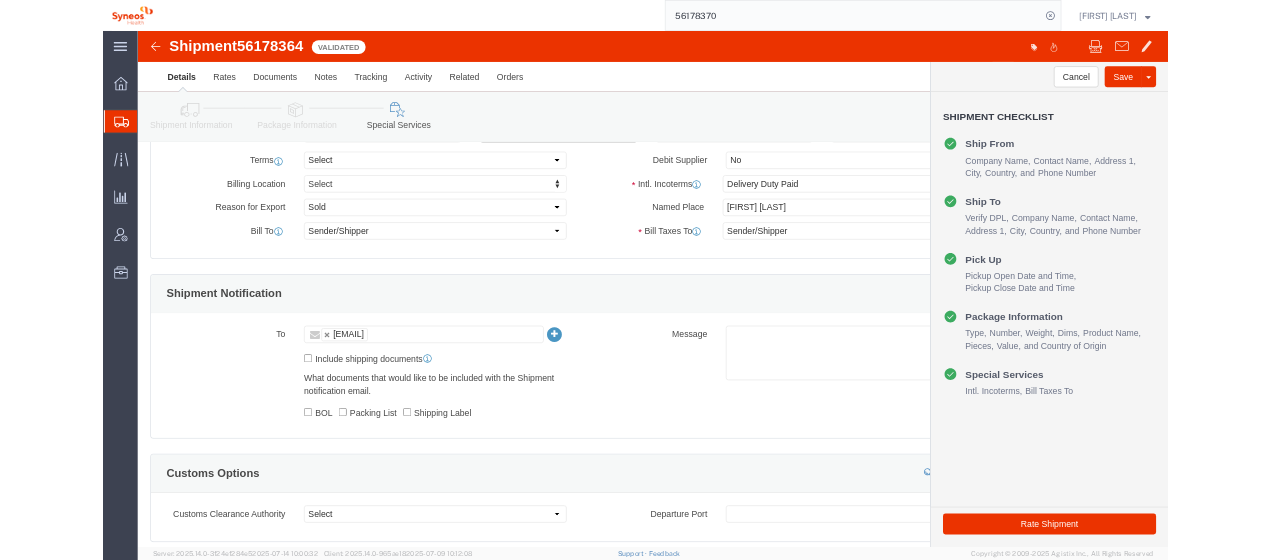 scroll, scrollTop: 968, scrollLeft: 0, axis: vertical 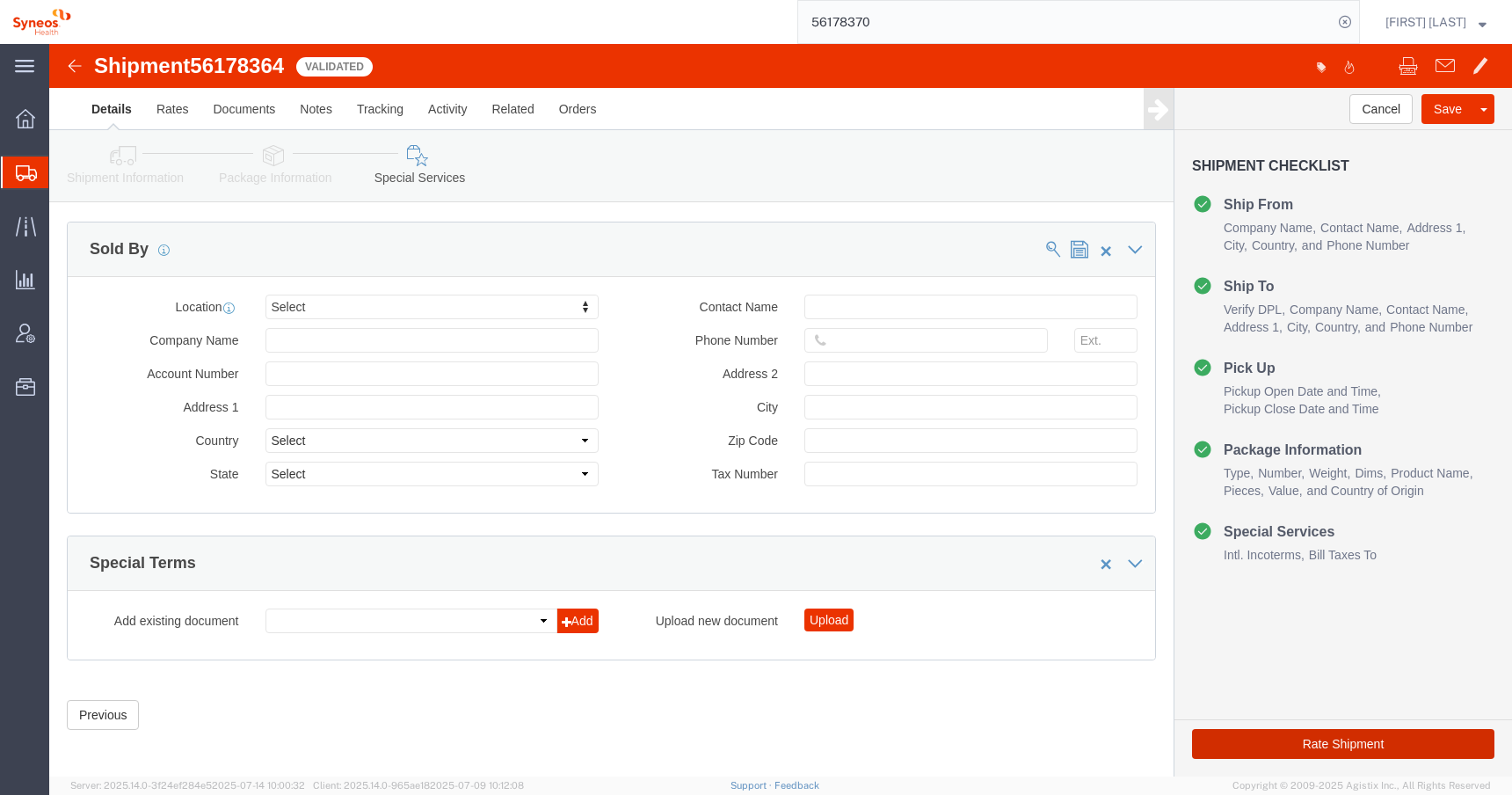 click on "Rate Shipment" 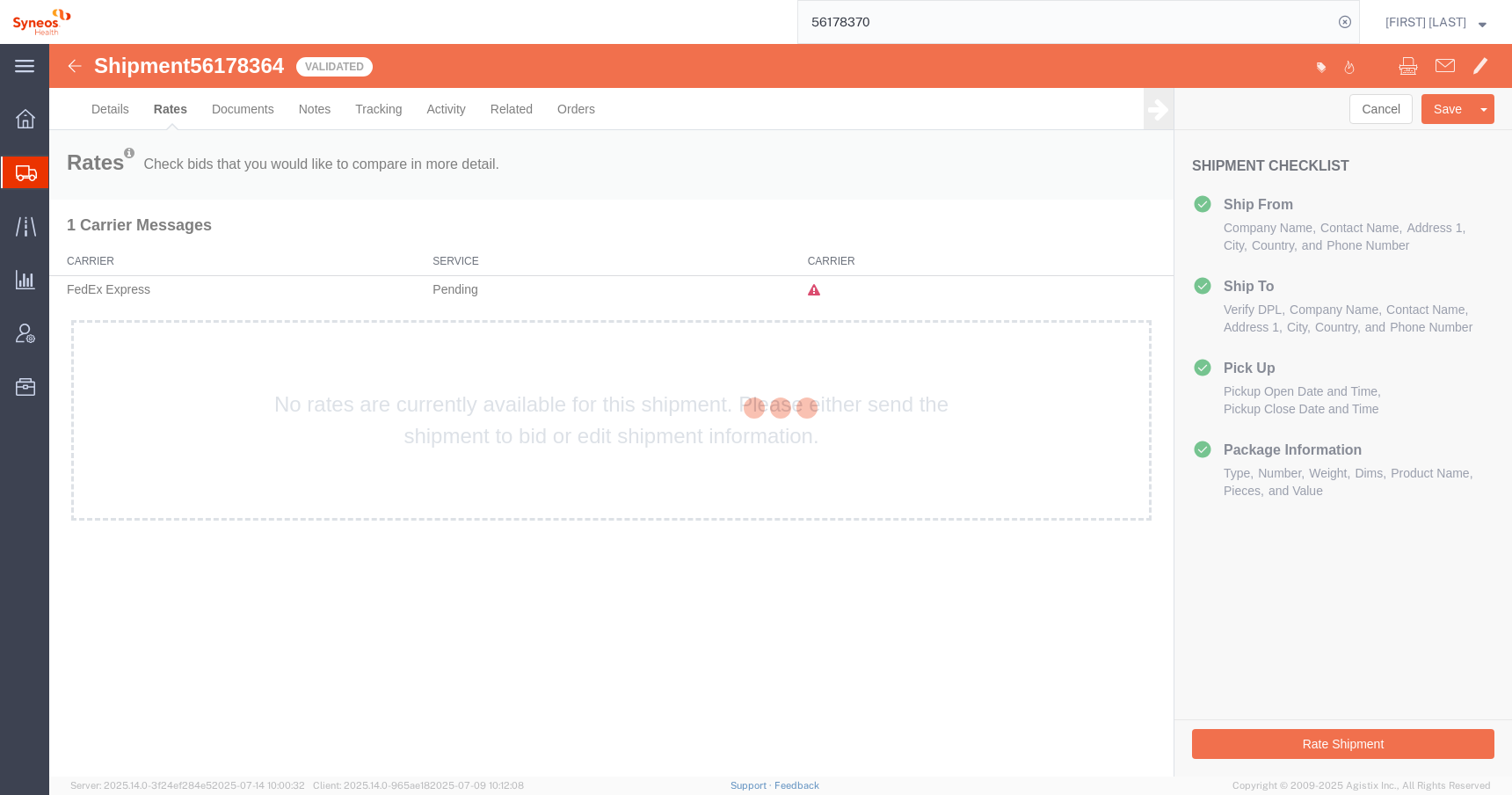 scroll, scrollTop: 0, scrollLeft: 0, axis: both 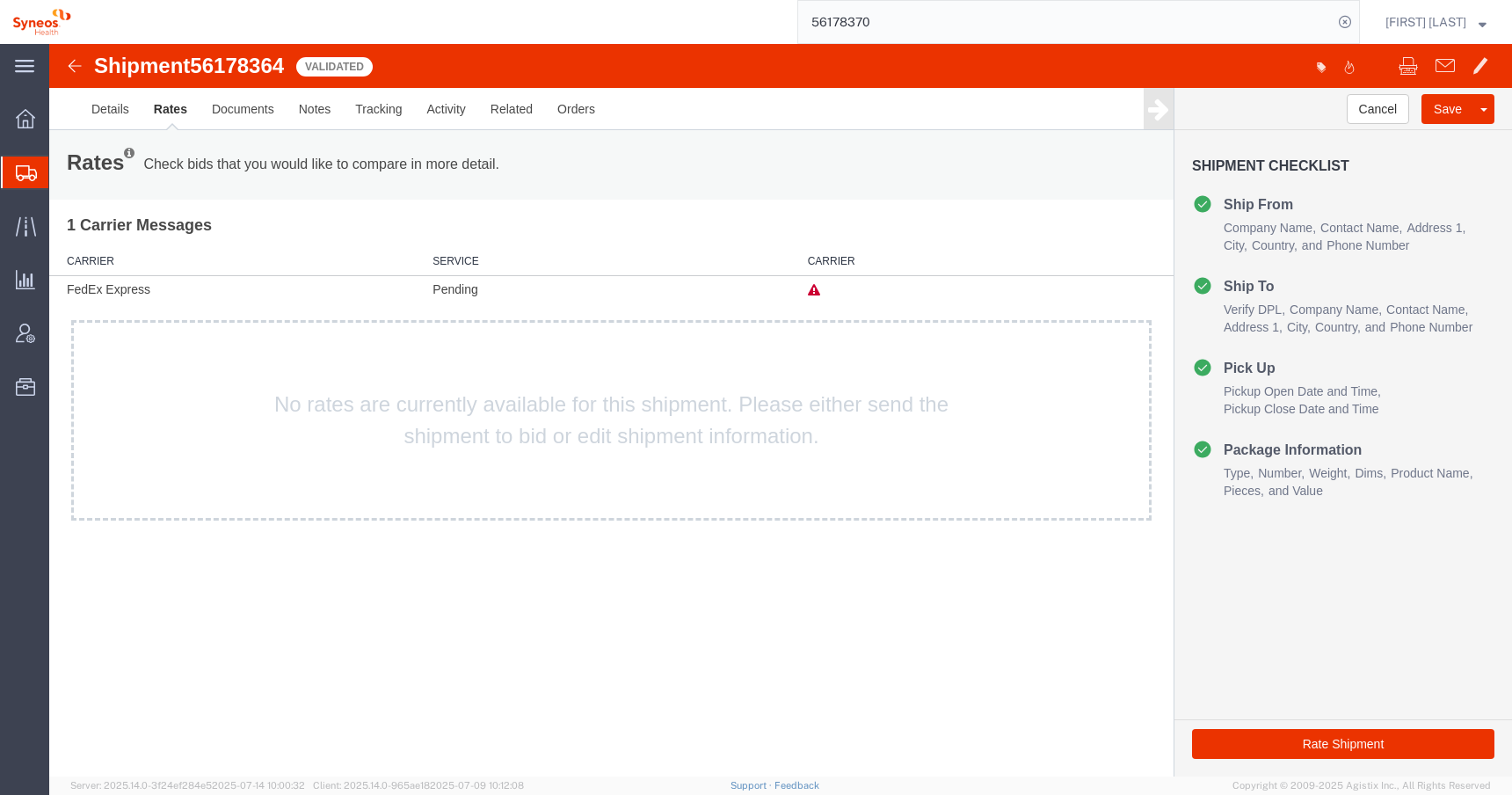 click at bounding box center (75, 66) 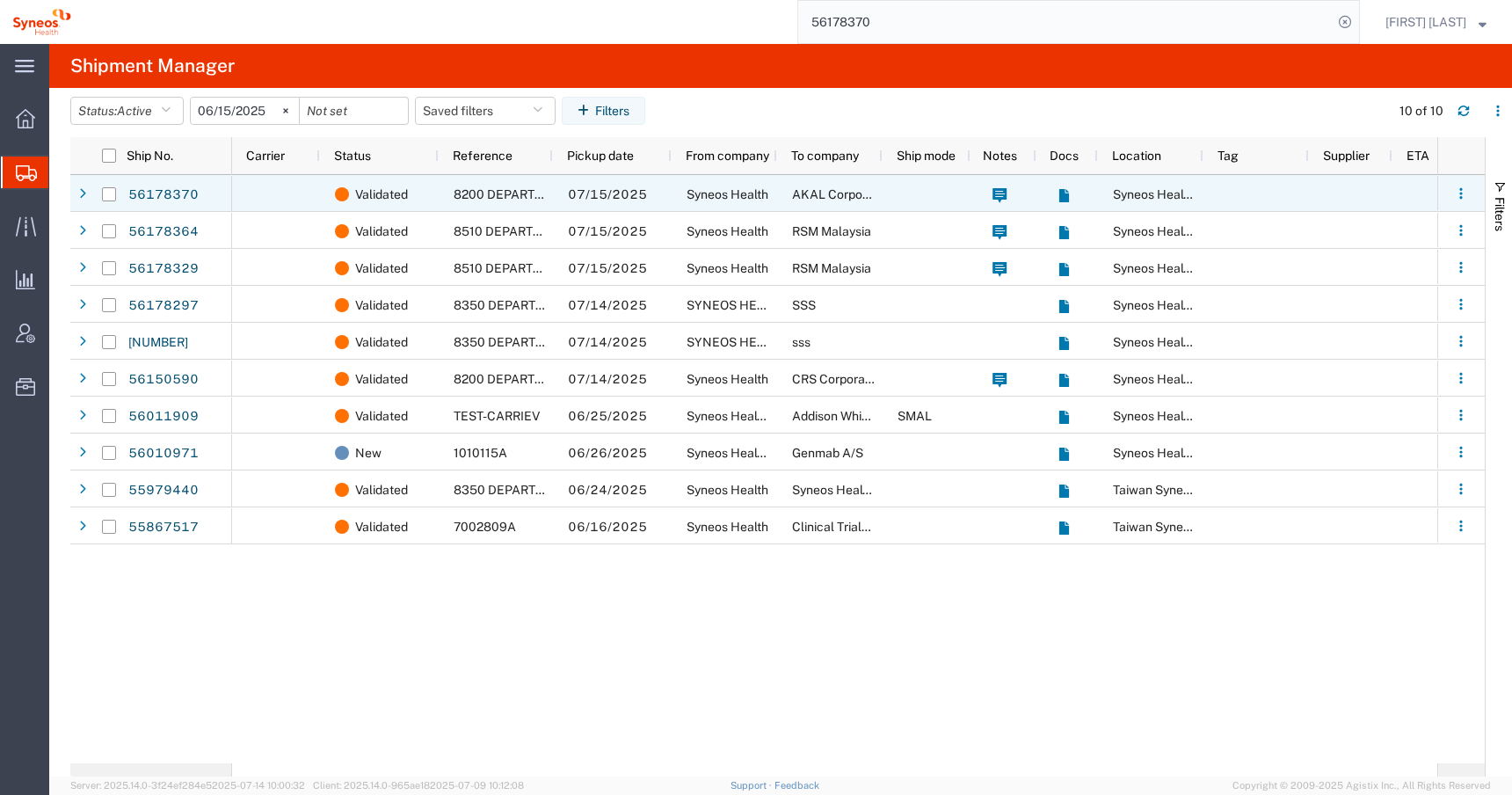 drag, startPoint x: 473, startPoint y: 195, endPoint x: 485, endPoint y: 201, distance: 13.416408 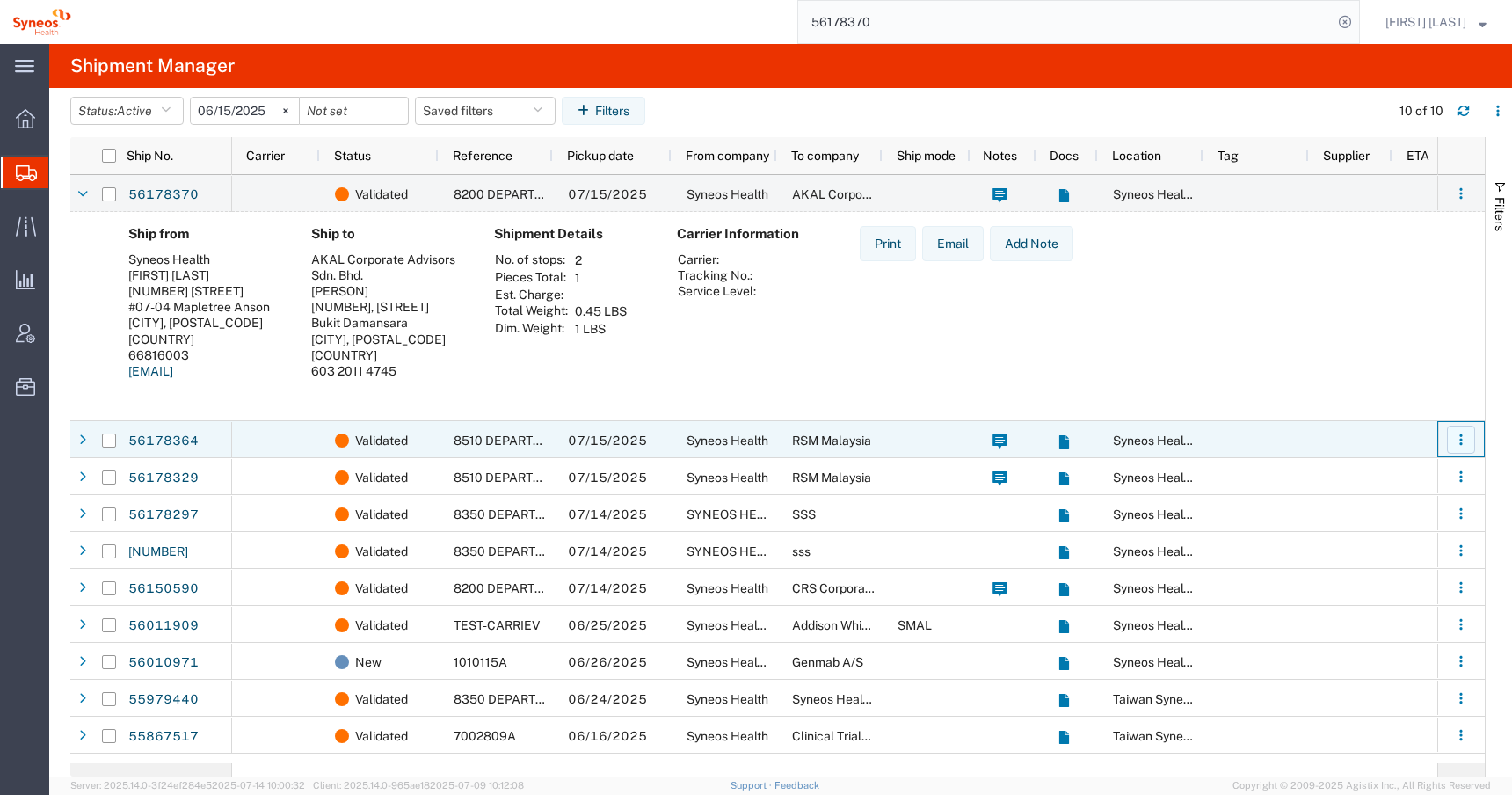 click 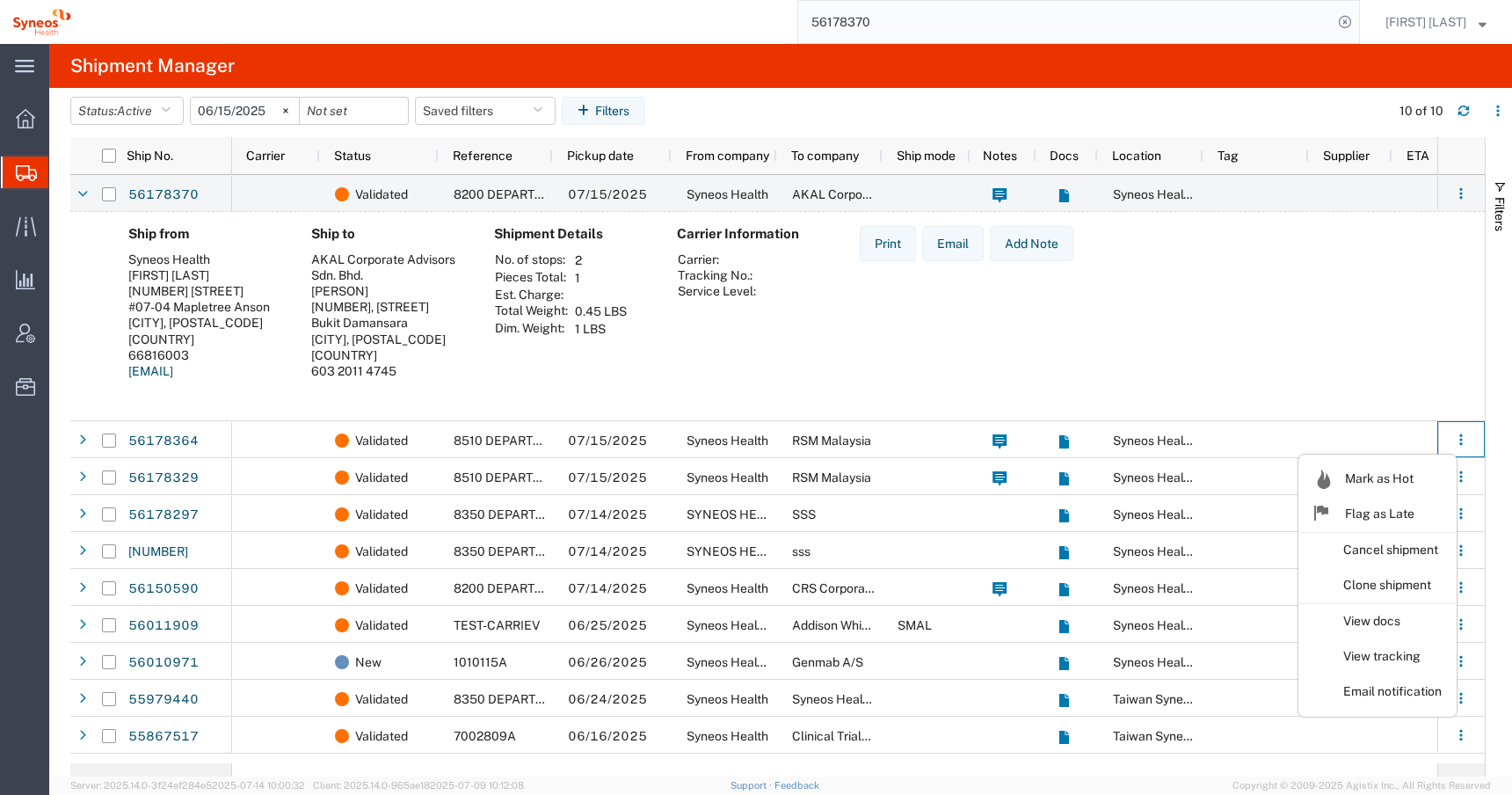 click on "Ship from Syneos Health Verena Lim 60 Anson Road #07-04 Mapletree Anson Singapore, 079914 SG 66816003 verena.lim@syneoshealth.com Ship to AKAL Corporate Advisors Sdn. Bhd. Ms. Siew 43-2, Plaza Damansara, Jalan Medan Setia 1 Bukit Damansara KUALA LUMPUR, 50490 MY 603 2011 4745  Shipment Details  No. of stops: 2 Pieces Total: 1 Est. Charge: Total Weight: 0.45 LBS Dim. Weight: 1 LBS Carrier Information Carrier: Tracking No.:    Service Level:  Print   Email   Add Note" 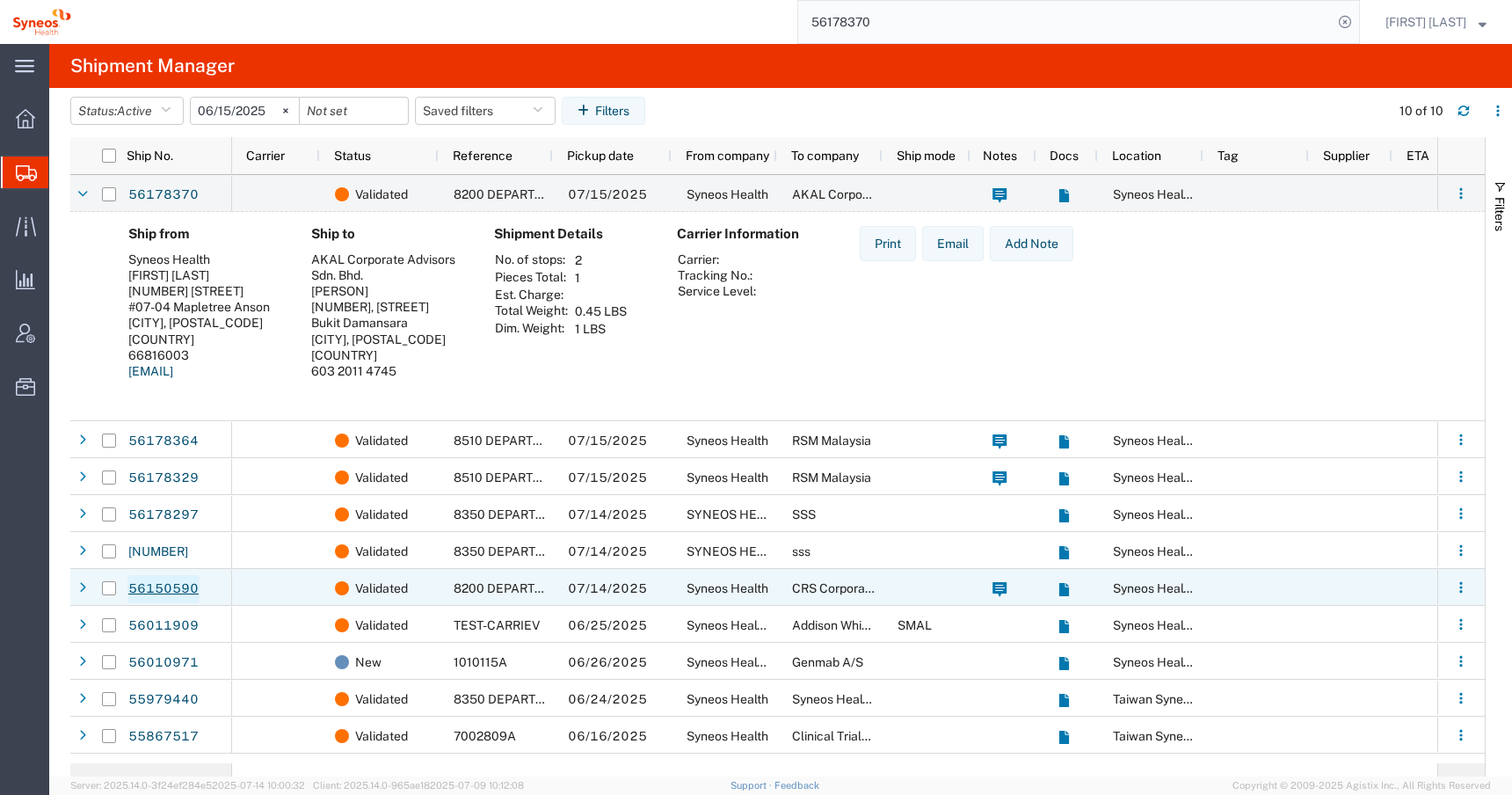 click on "56150590" 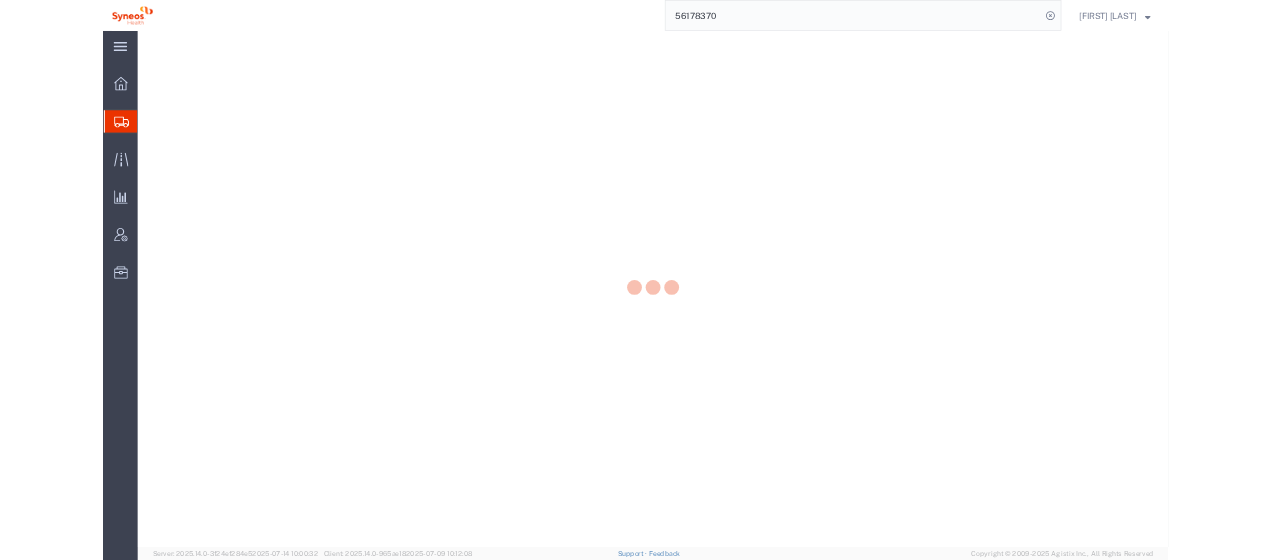 scroll, scrollTop: 0, scrollLeft: 0, axis: both 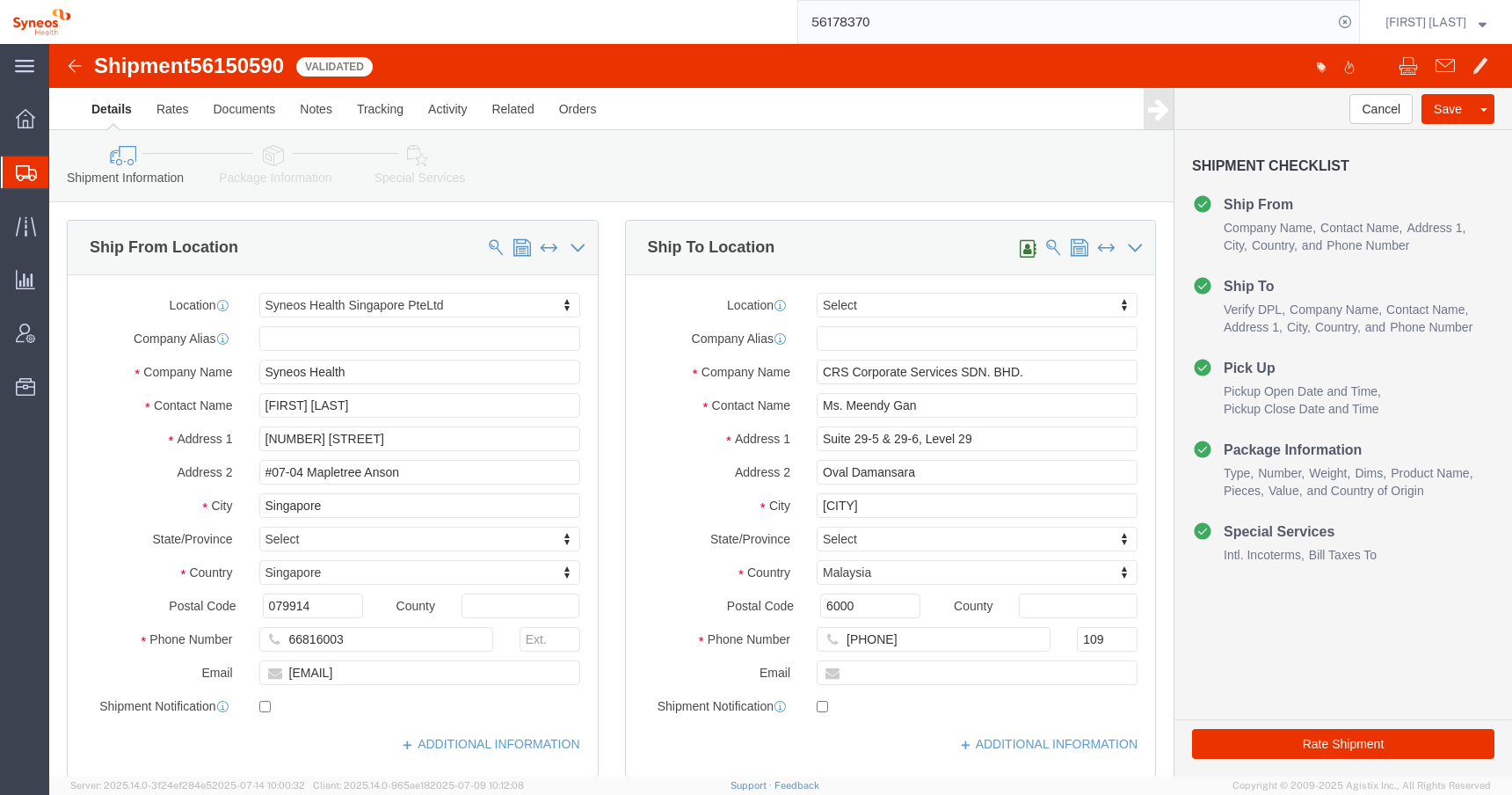 select on "48944" 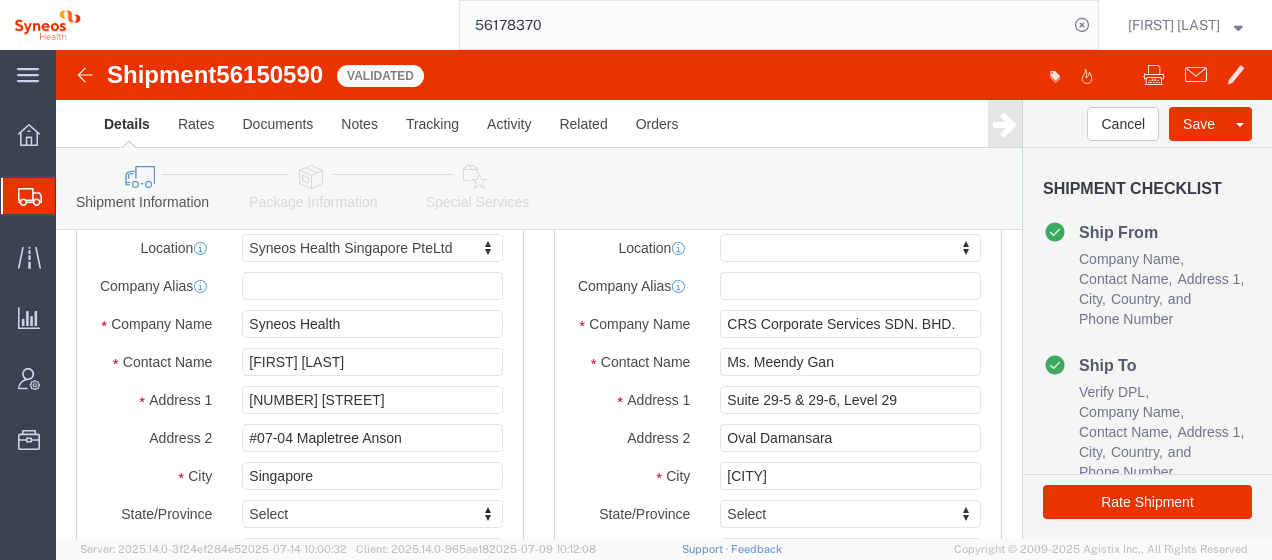 scroll, scrollTop: 100, scrollLeft: 0, axis: vertical 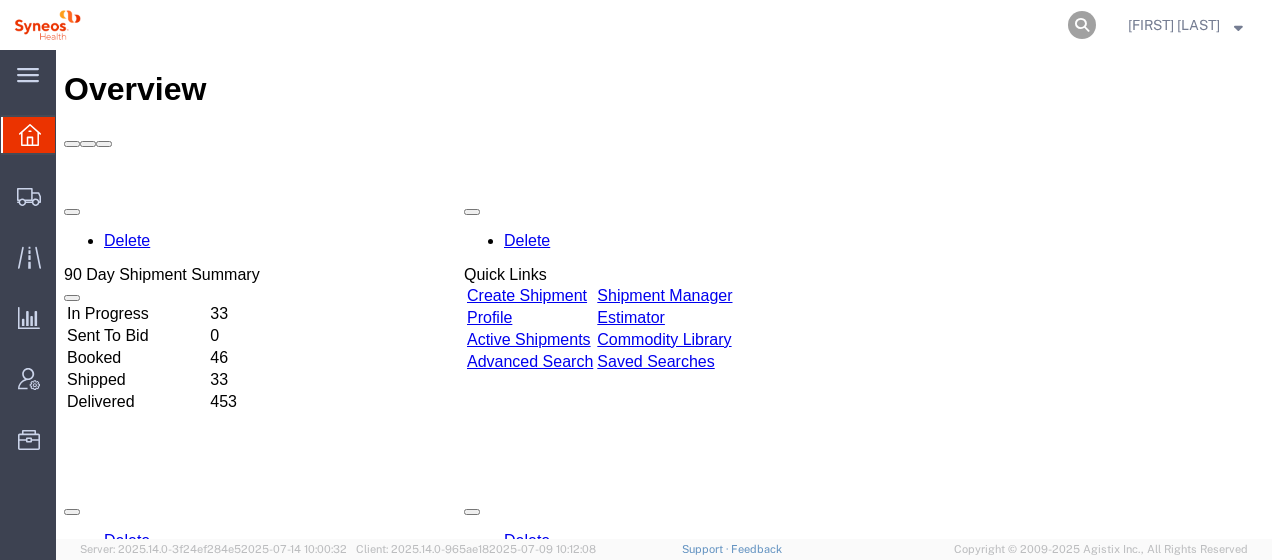 click 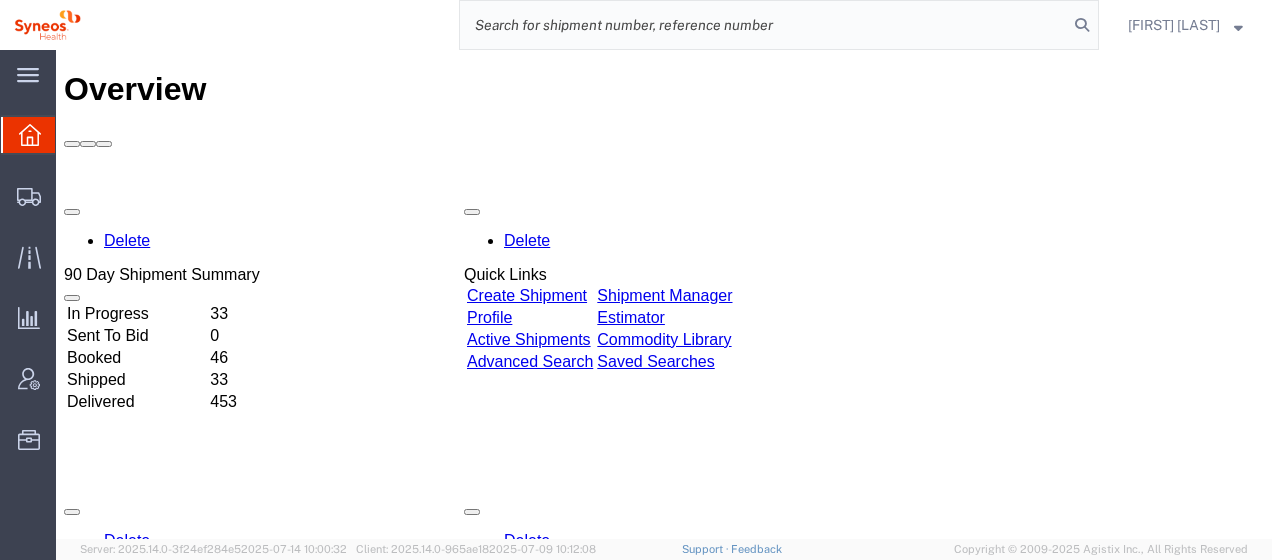click 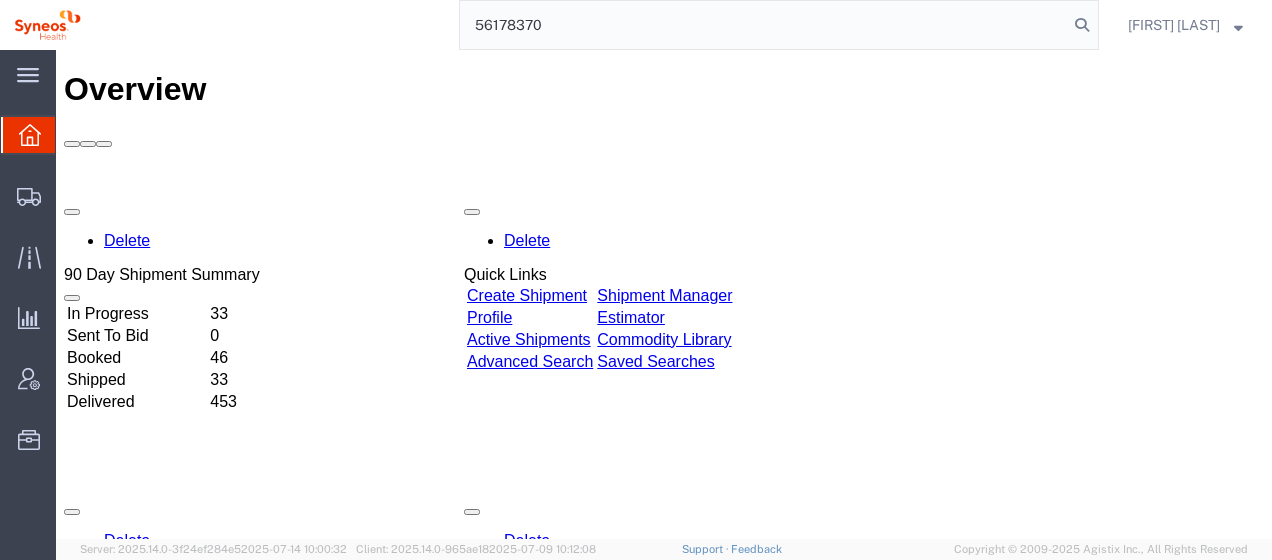 type on "56178370" 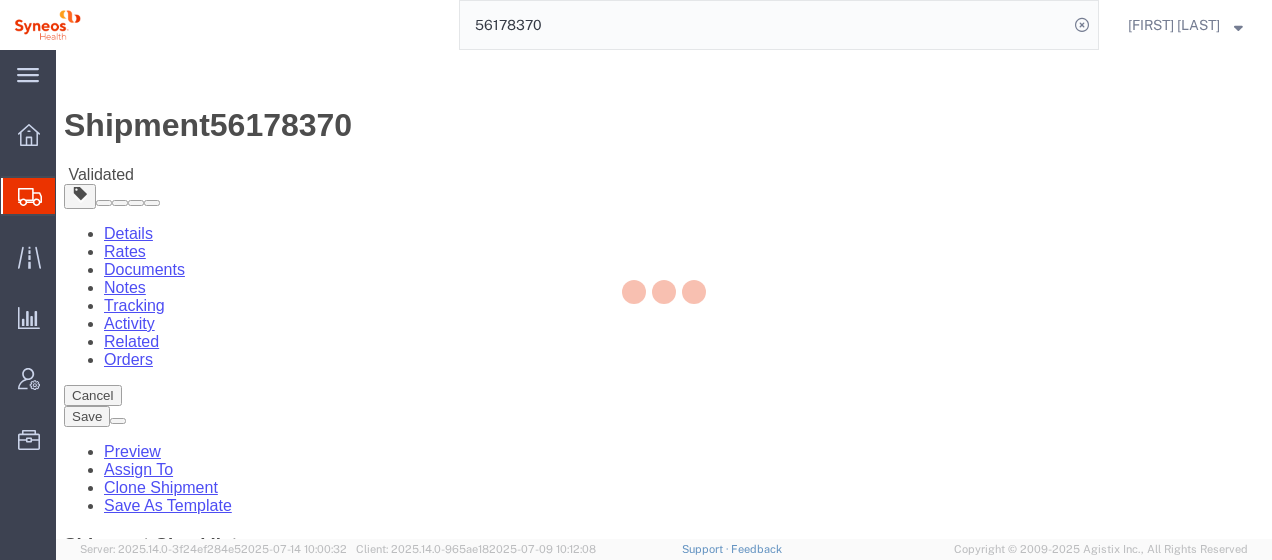 select on "48944" 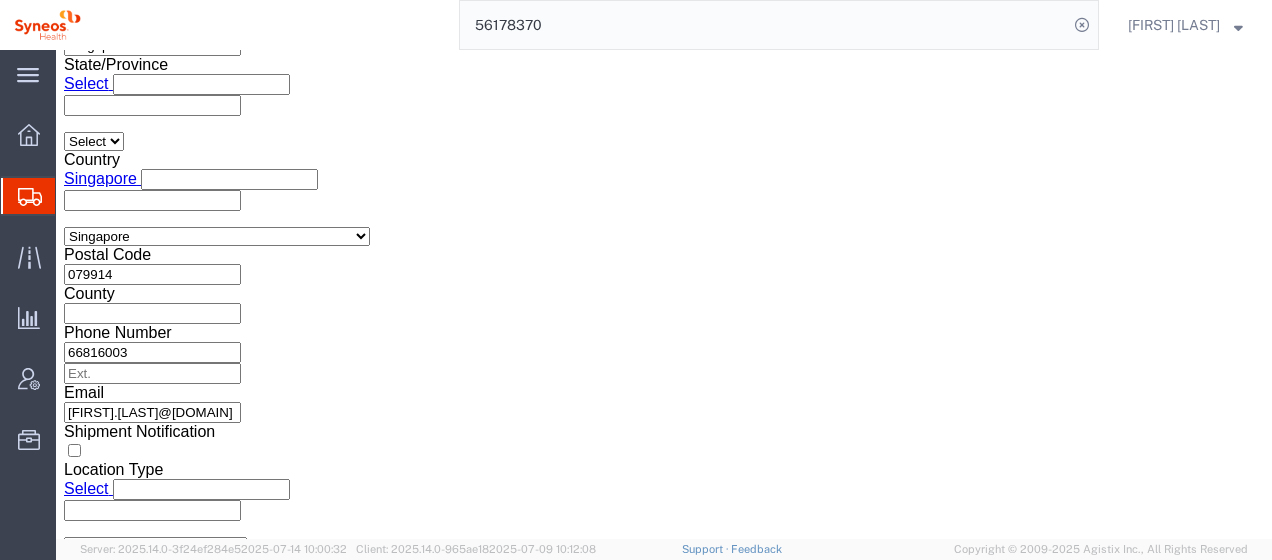 scroll, scrollTop: 1400, scrollLeft: 0, axis: vertical 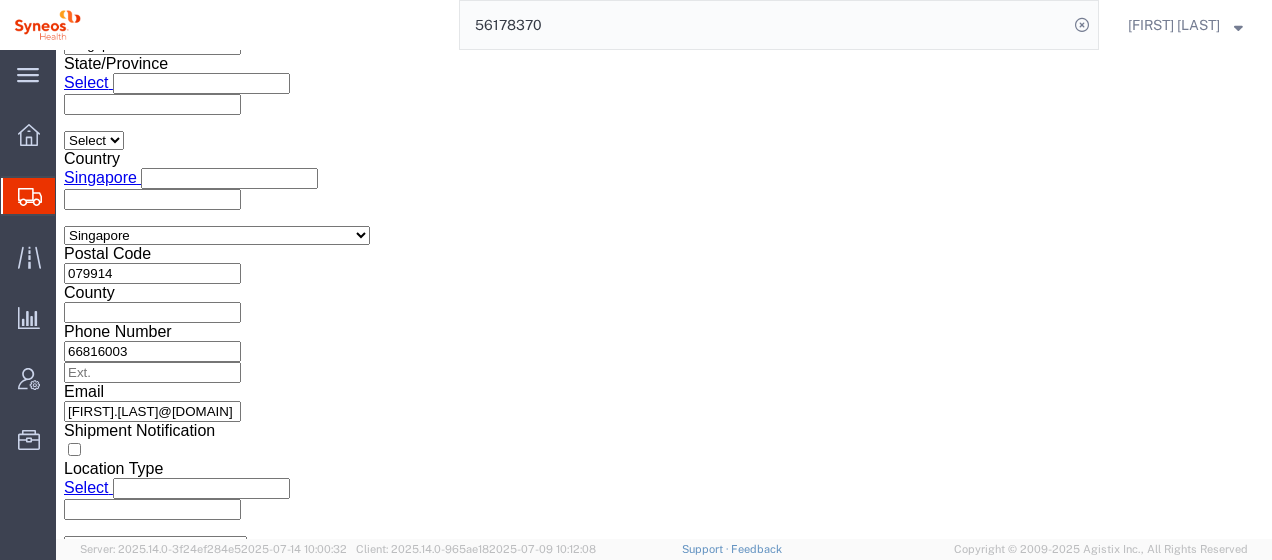 click on "Rate Shipment" 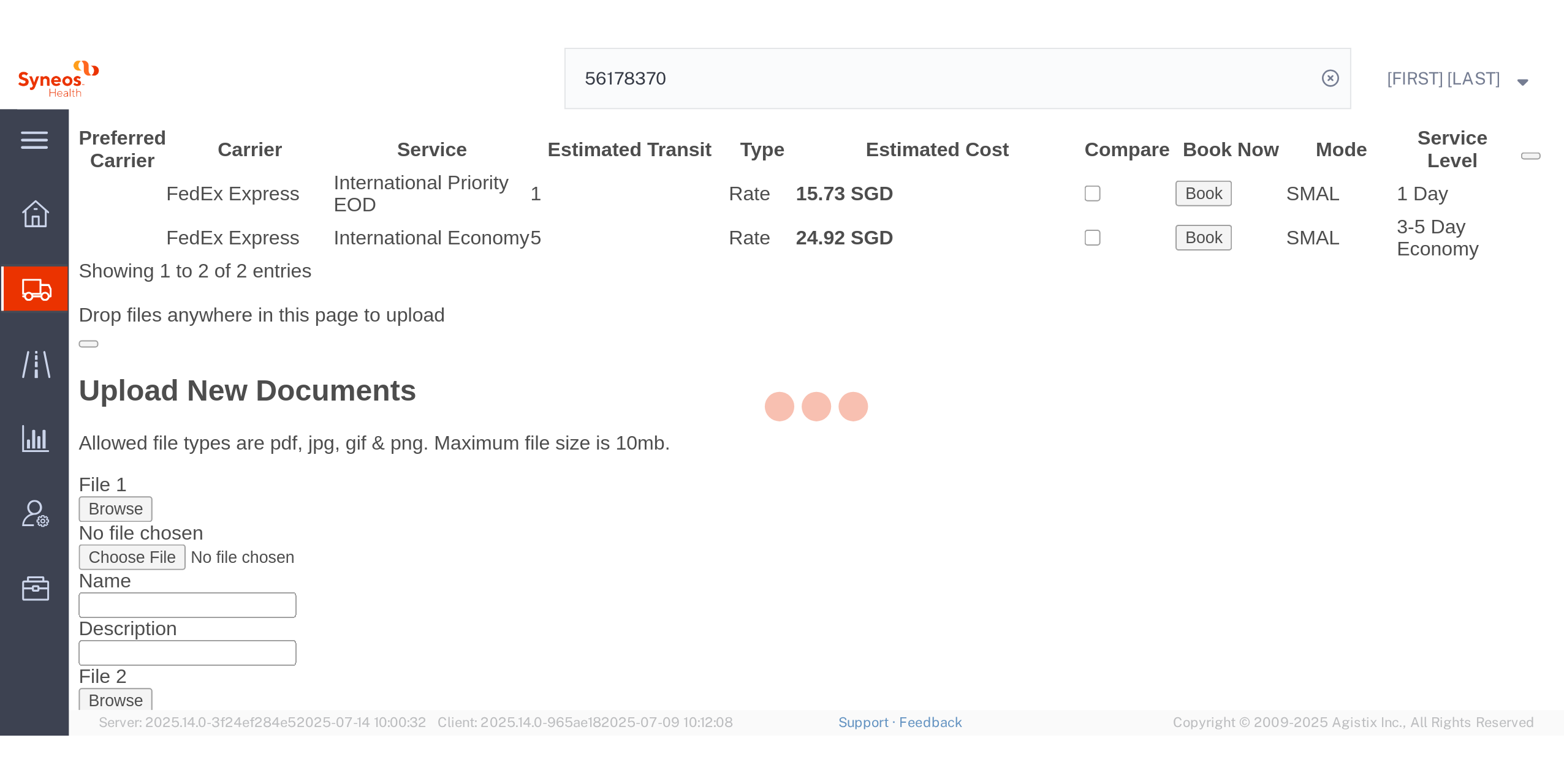 scroll, scrollTop: 0, scrollLeft: 0, axis: both 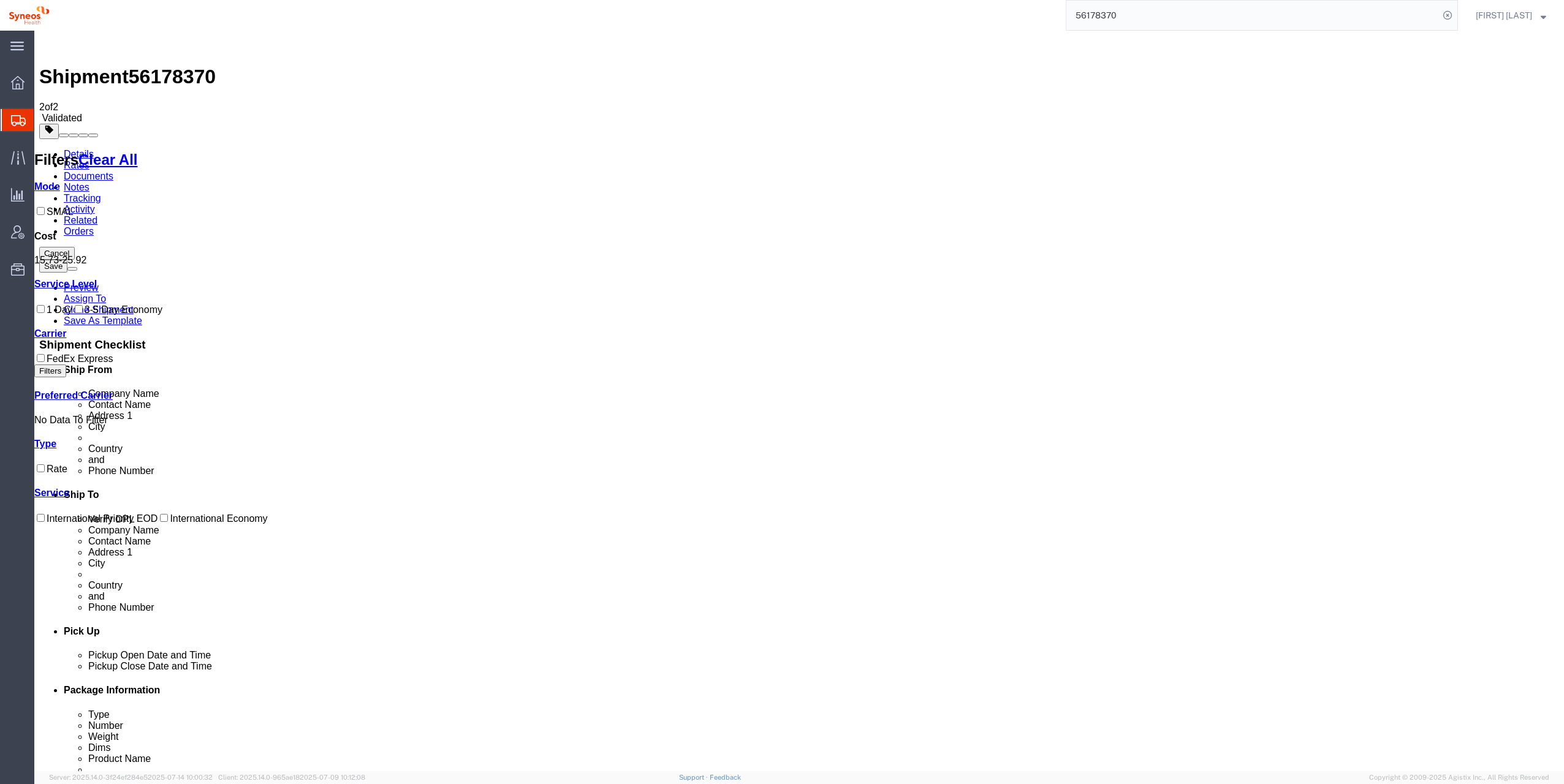 click on "Book" at bounding box center [1003, 1366] 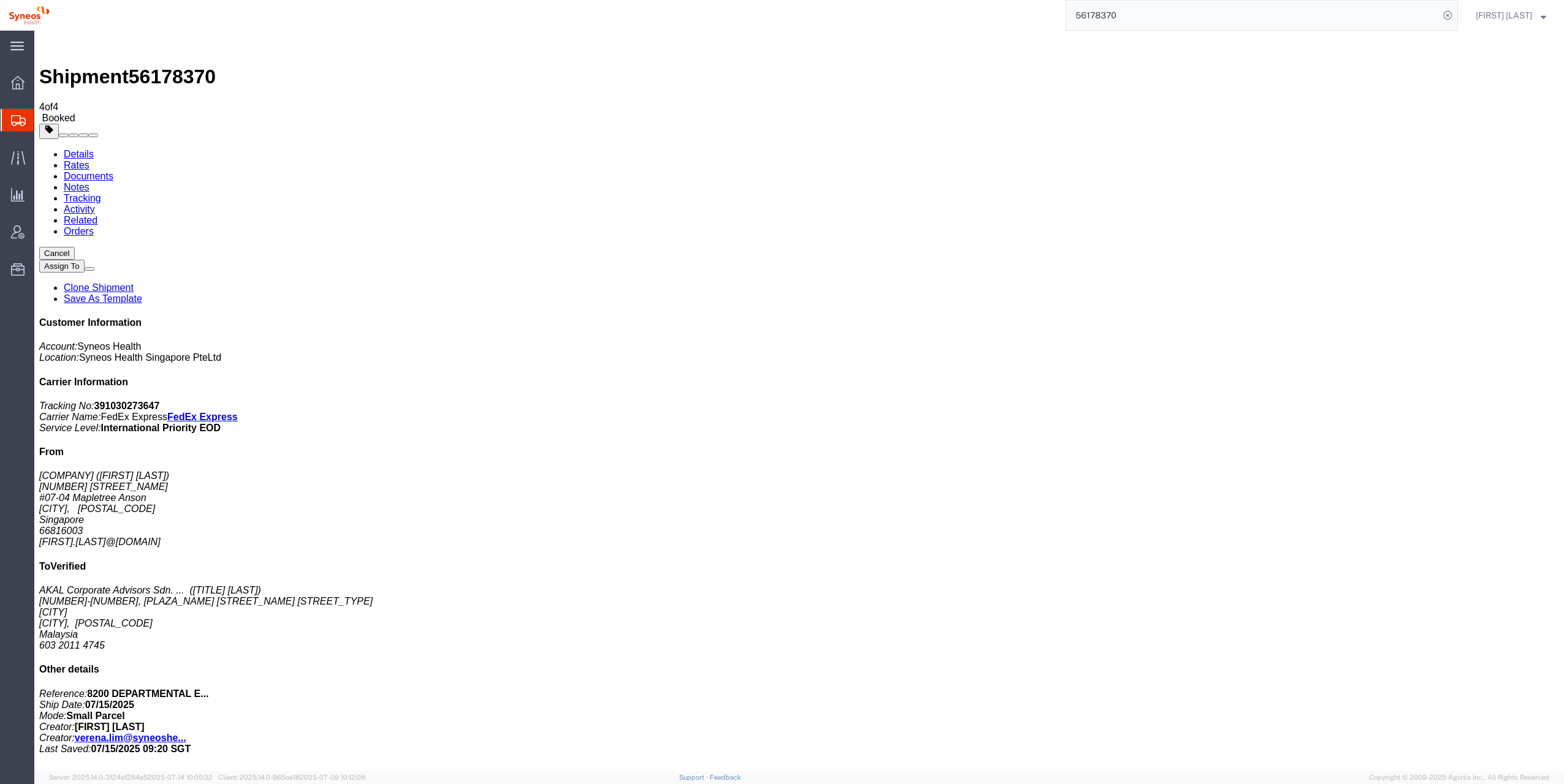 drag, startPoint x: 154, startPoint y: 238, endPoint x: 308, endPoint y: 279, distance: 159.36436 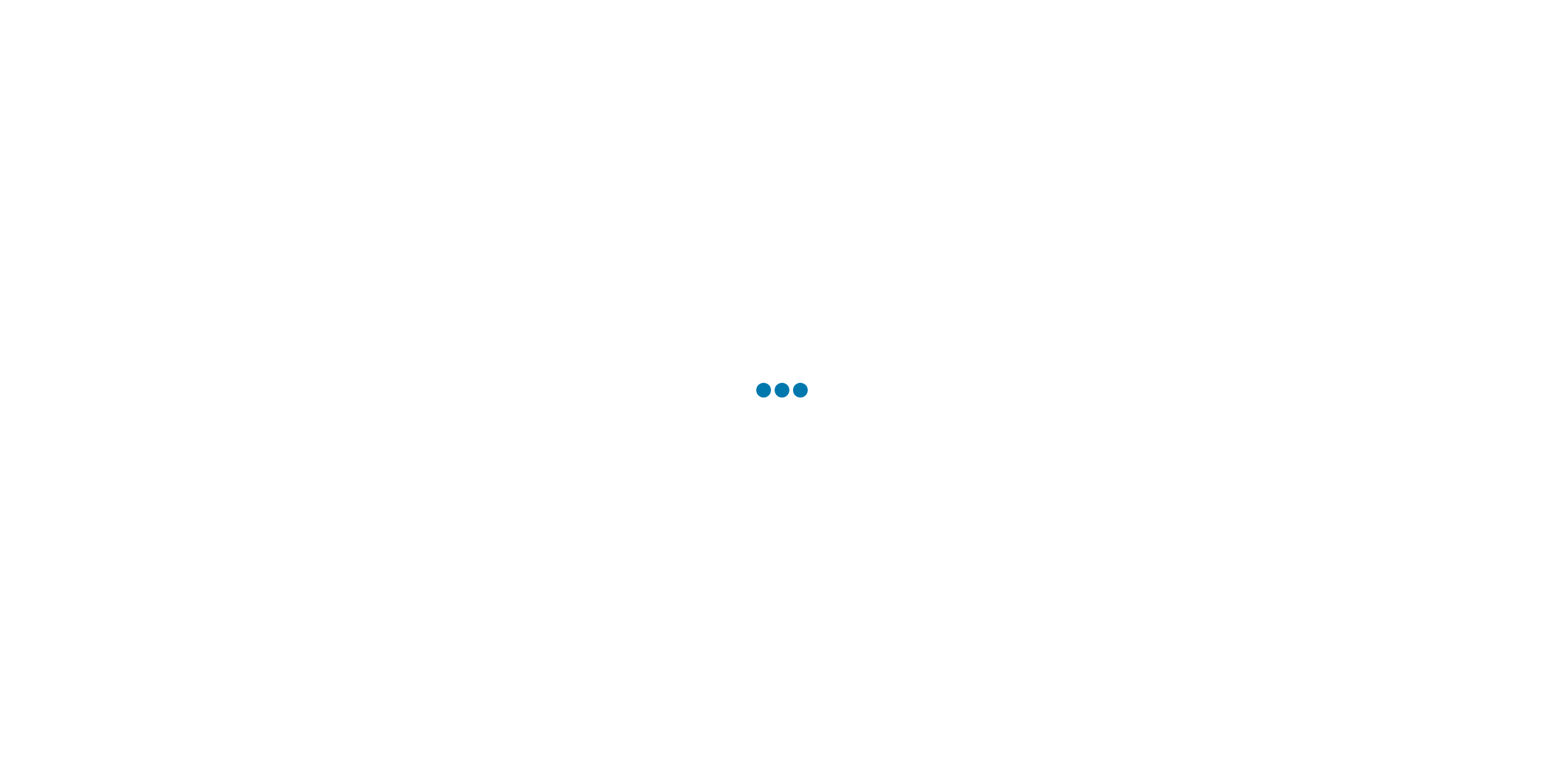 scroll, scrollTop: 0, scrollLeft: 0, axis: both 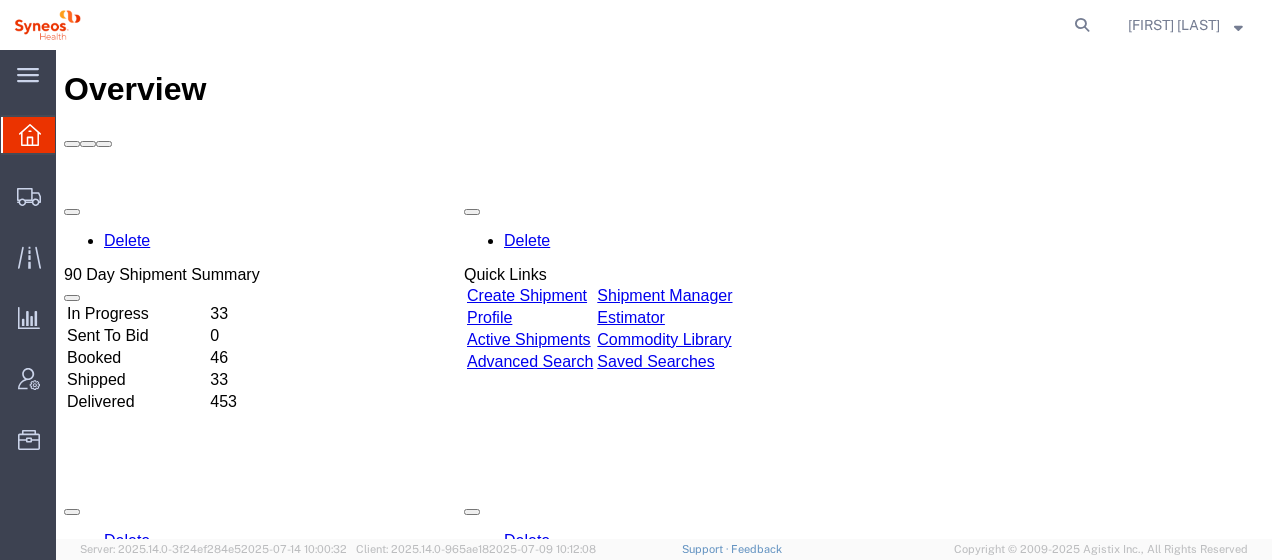 click 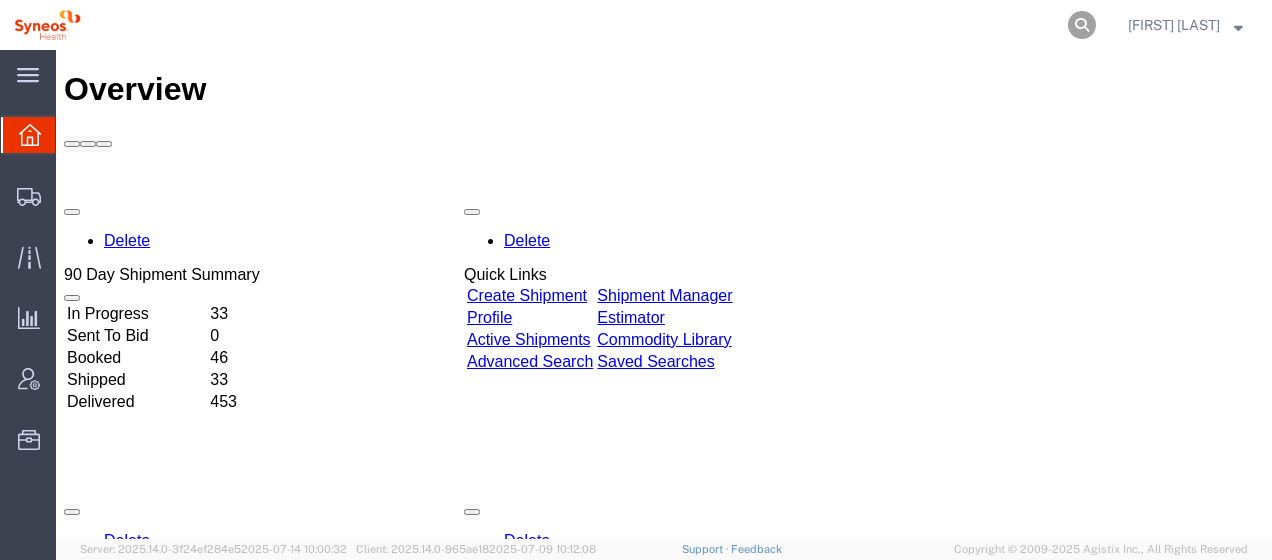 click 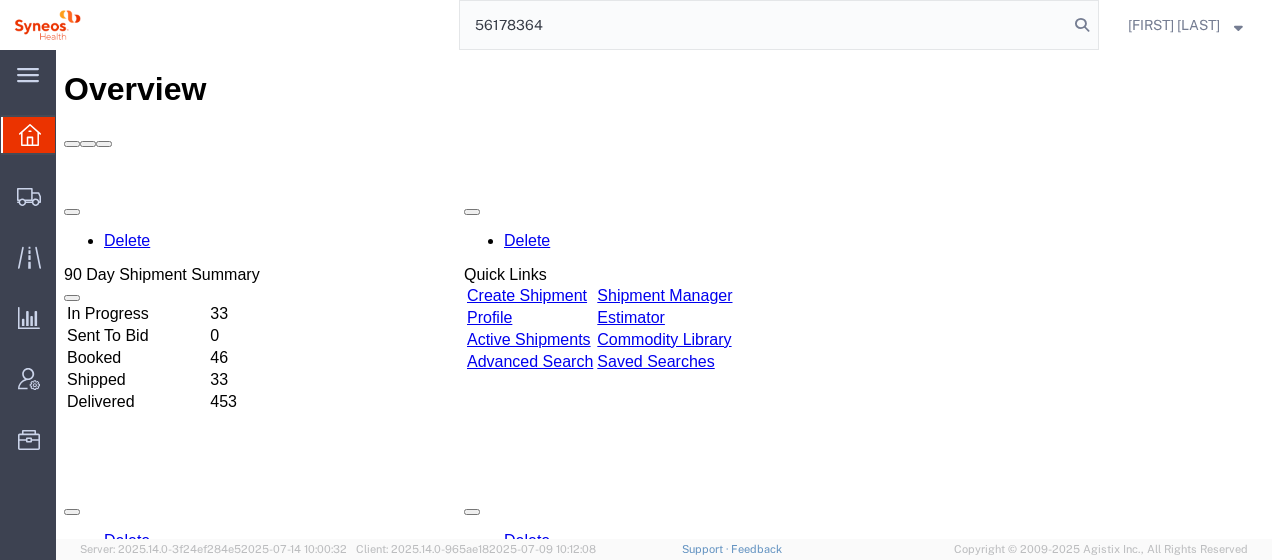 type on "56178364" 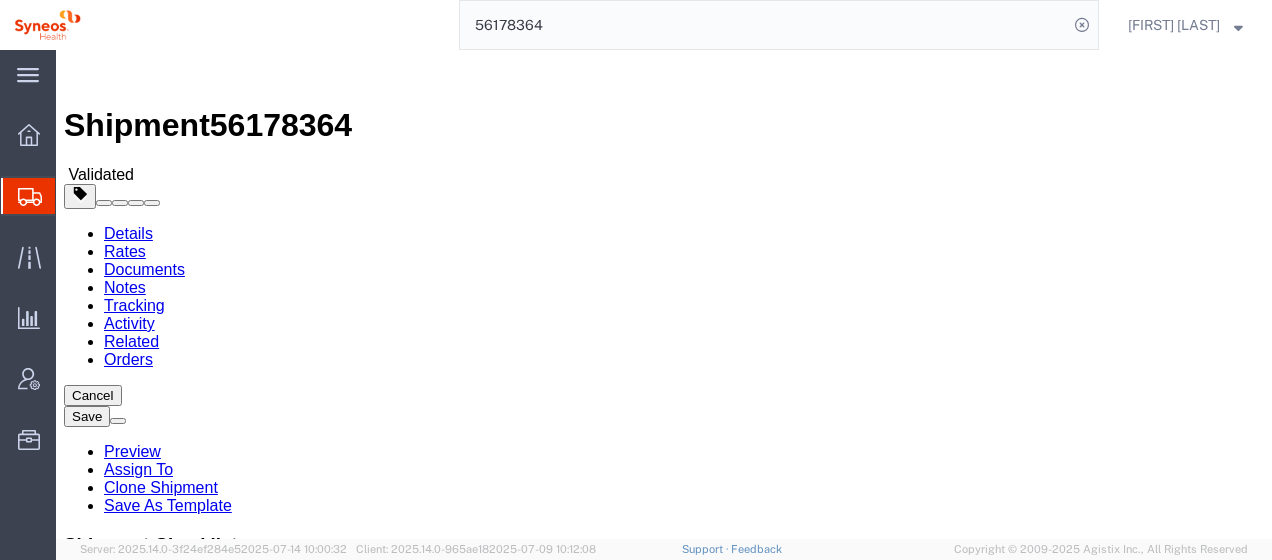 select on "48944" 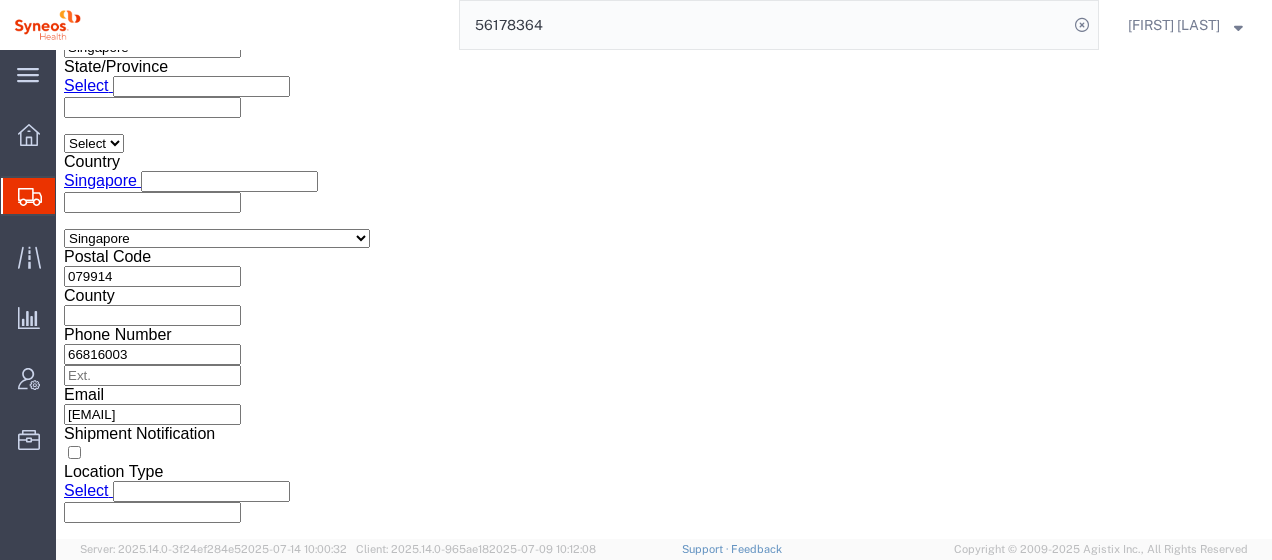 scroll, scrollTop: 1400, scrollLeft: 0, axis: vertical 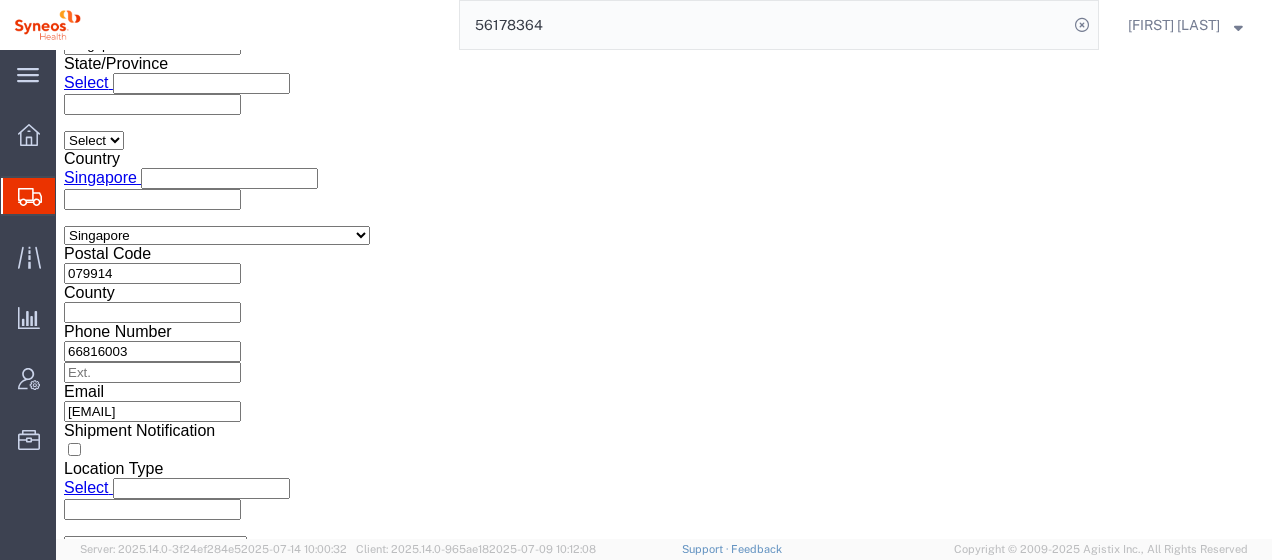 drag, startPoint x: 888, startPoint y: 413, endPoint x: 983, endPoint y: 428, distance: 96.17692 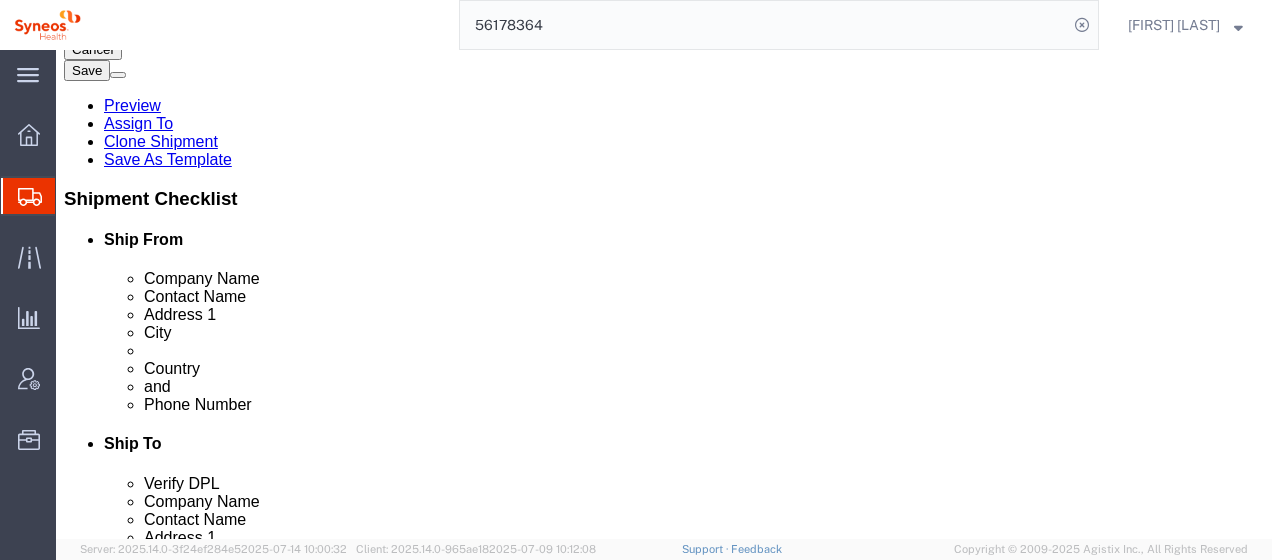scroll, scrollTop: 346, scrollLeft: 0, axis: vertical 